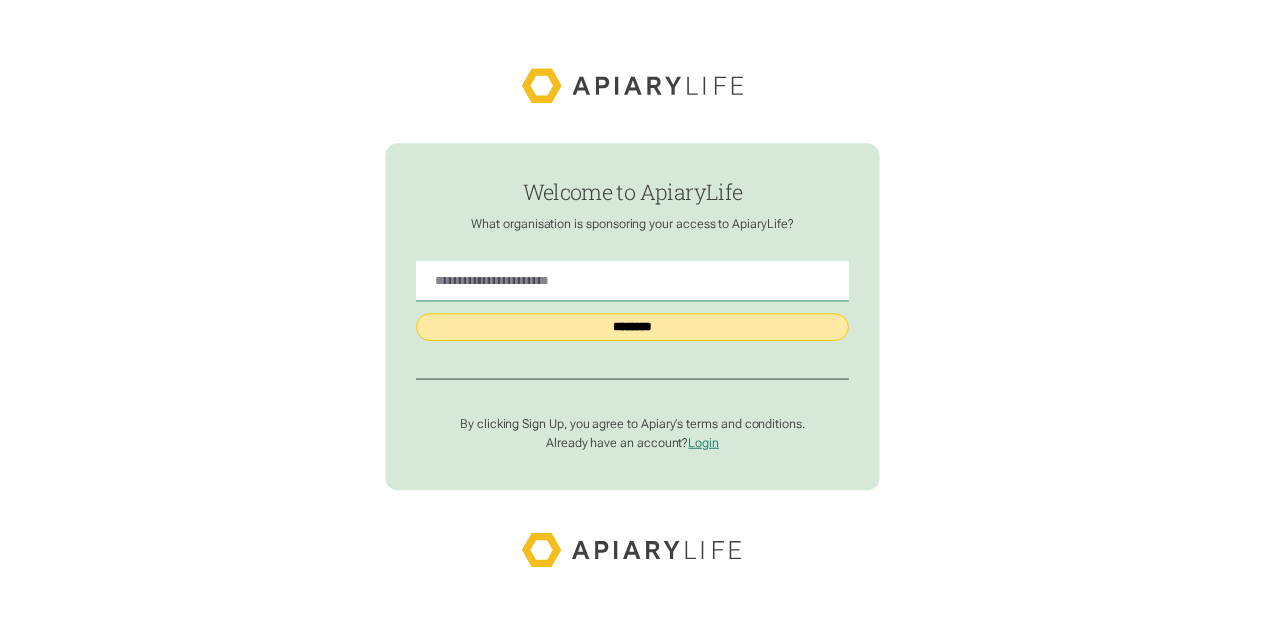 scroll, scrollTop: 0, scrollLeft: 0, axis: both 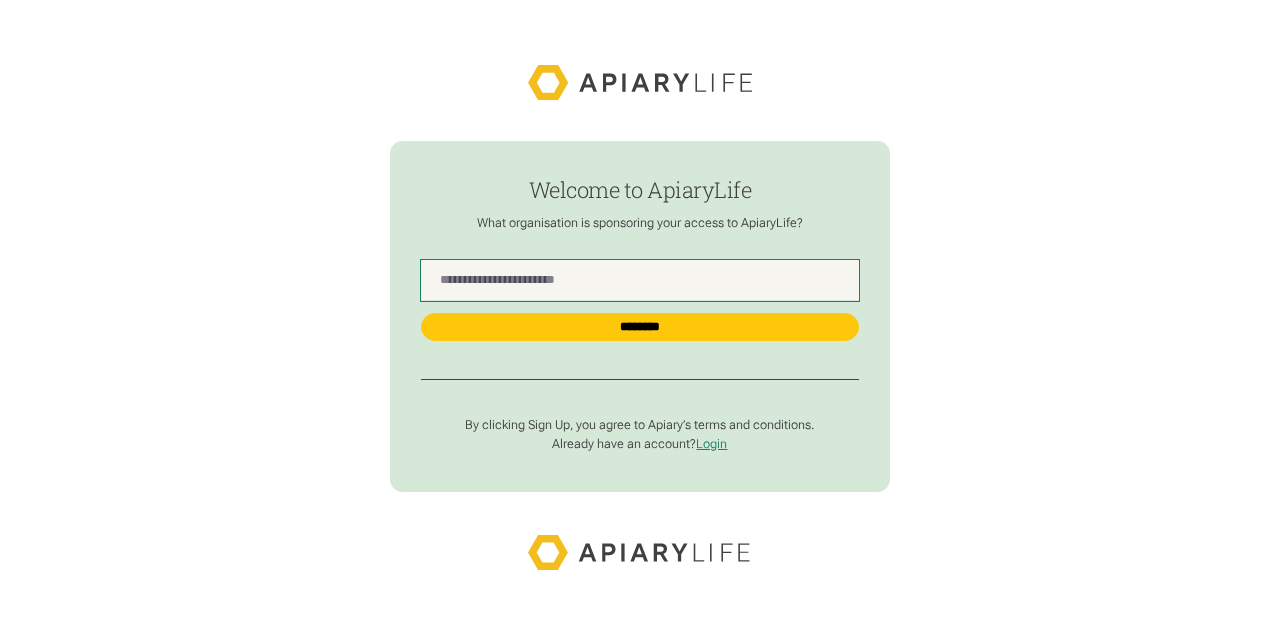 click at bounding box center (639, 280) 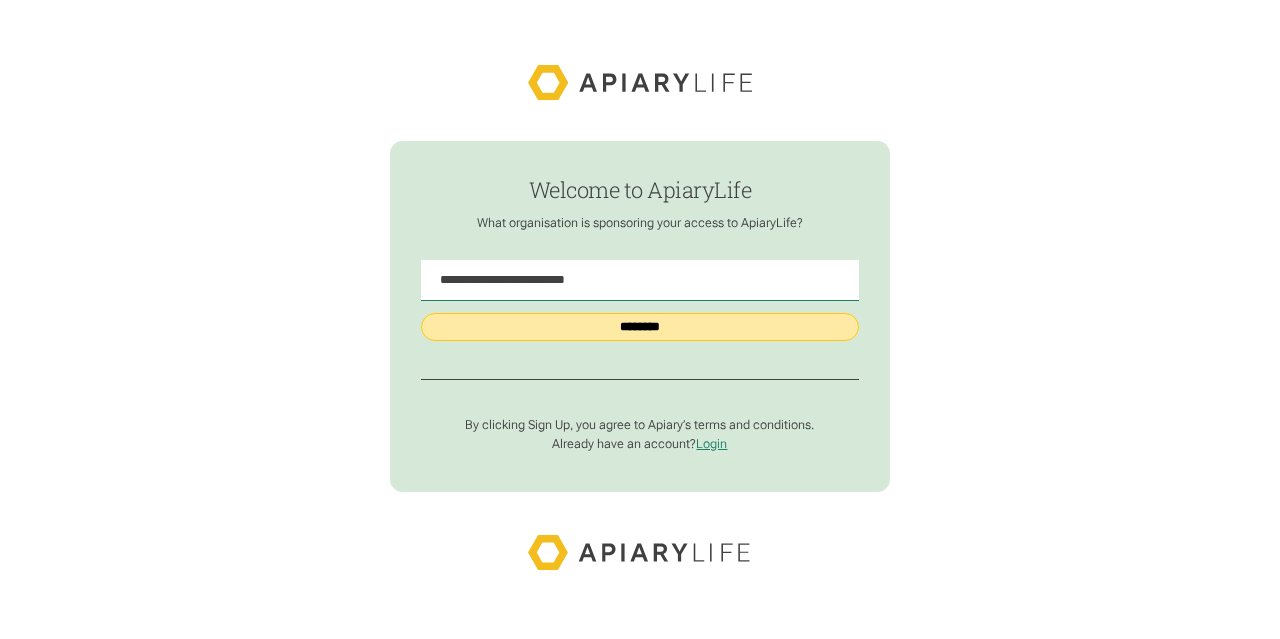click on "********" at bounding box center [639, 327] 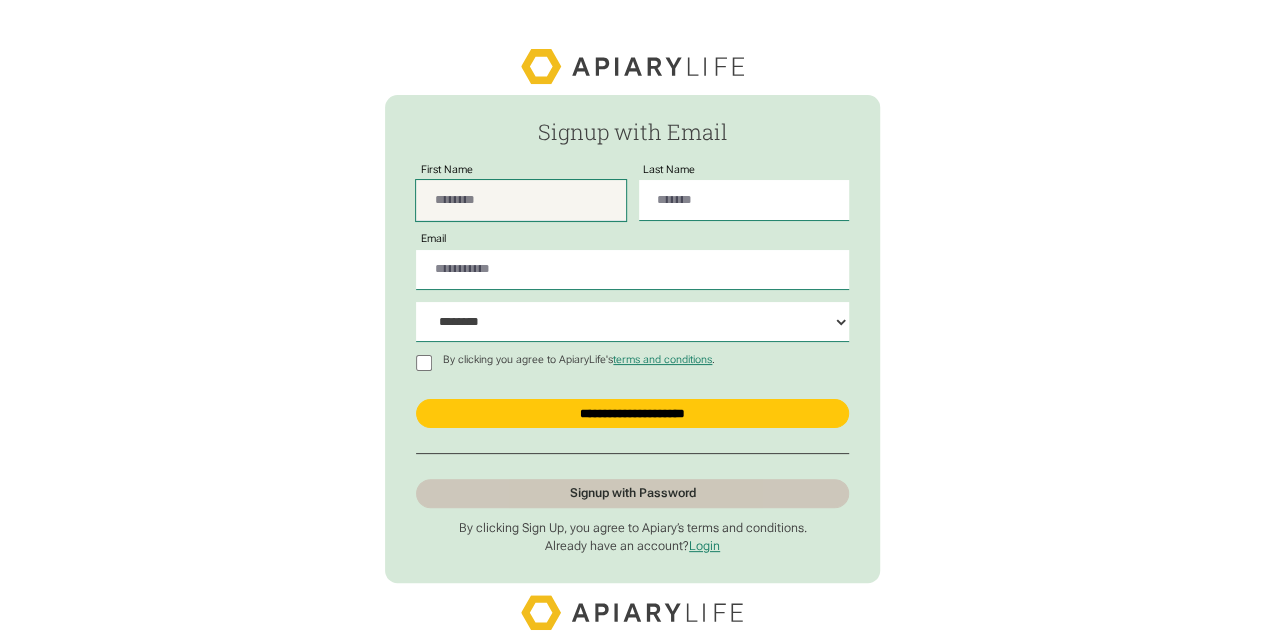 click on "First Name" at bounding box center (521, 200) 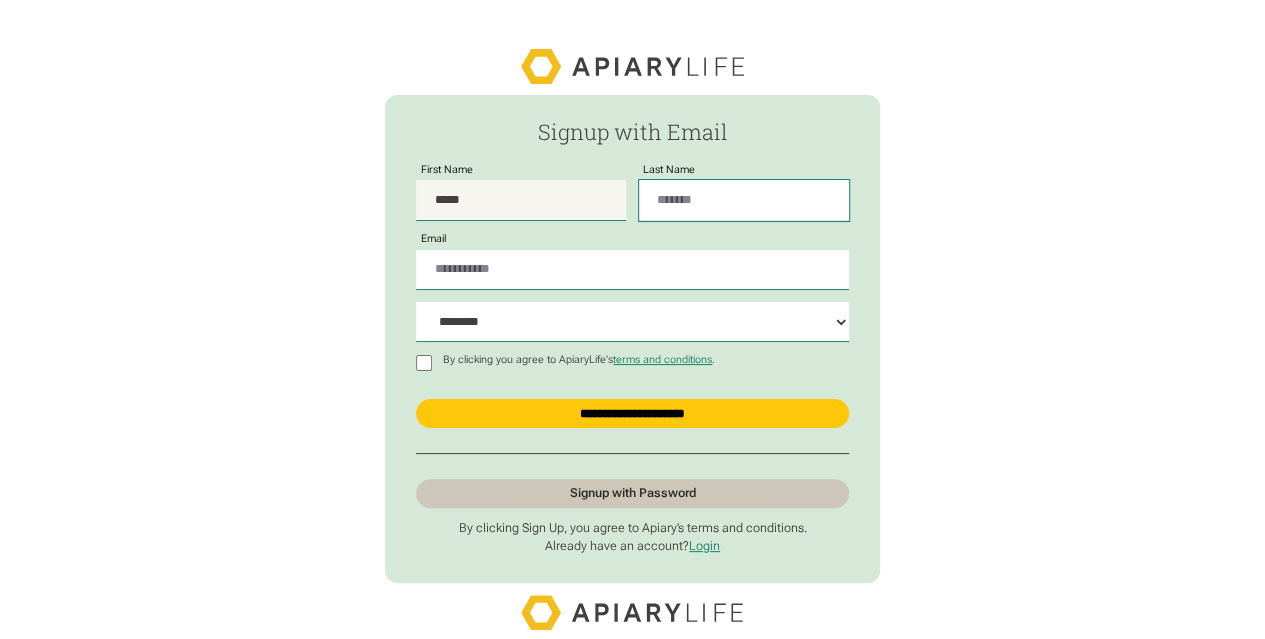 type on "******" 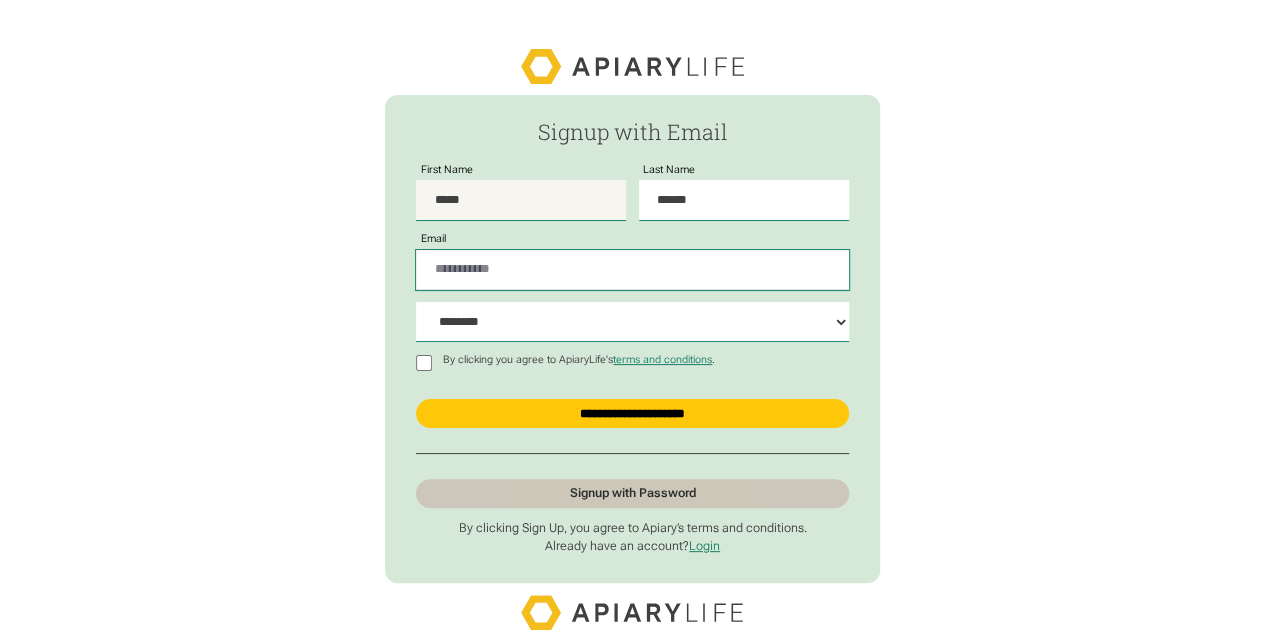 type on "**********" 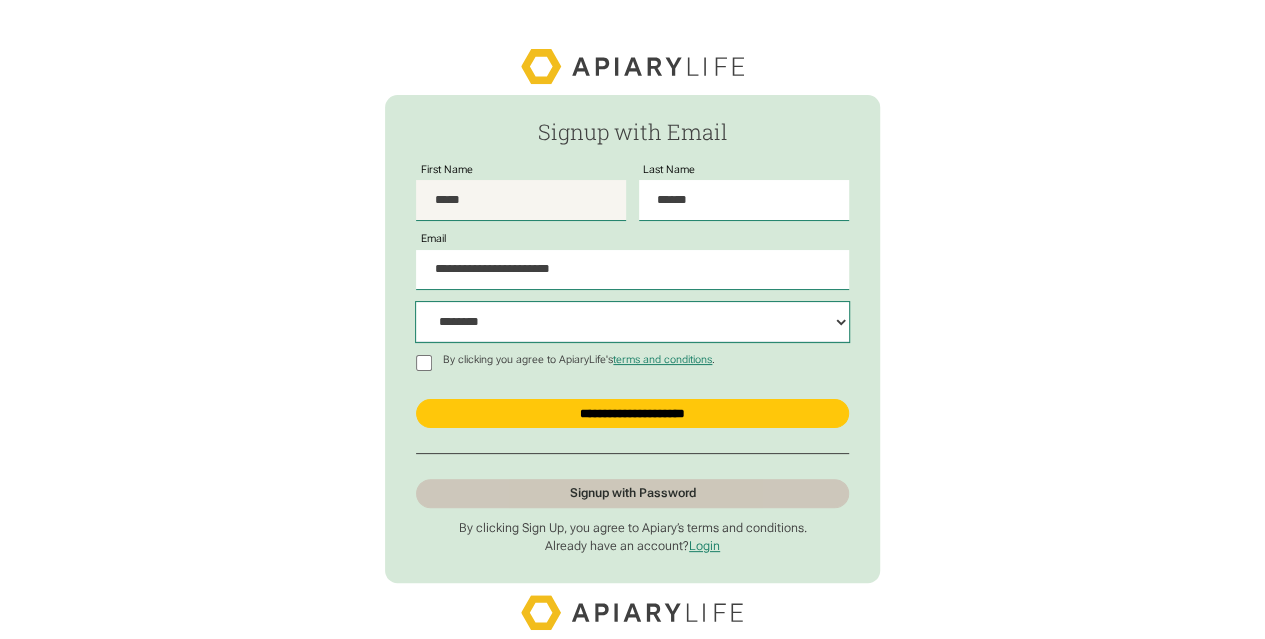 select on "***" 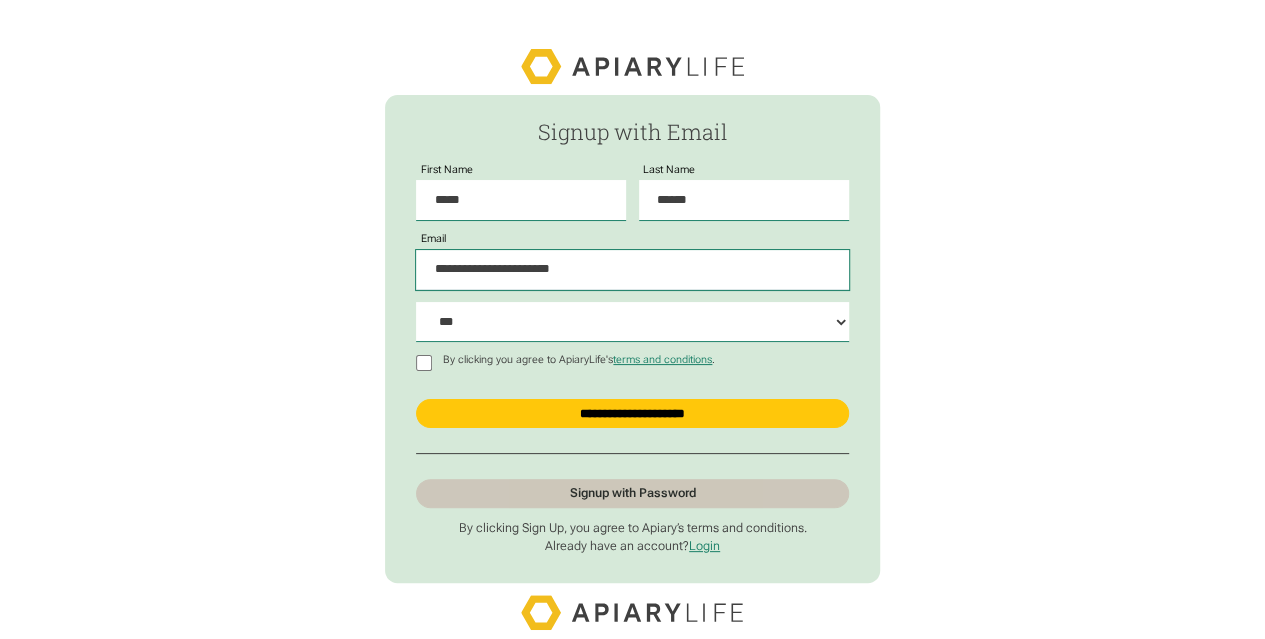drag, startPoint x: 600, startPoint y: 277, endPoint x: 398, endPoint y: 288, distance: 202.29929 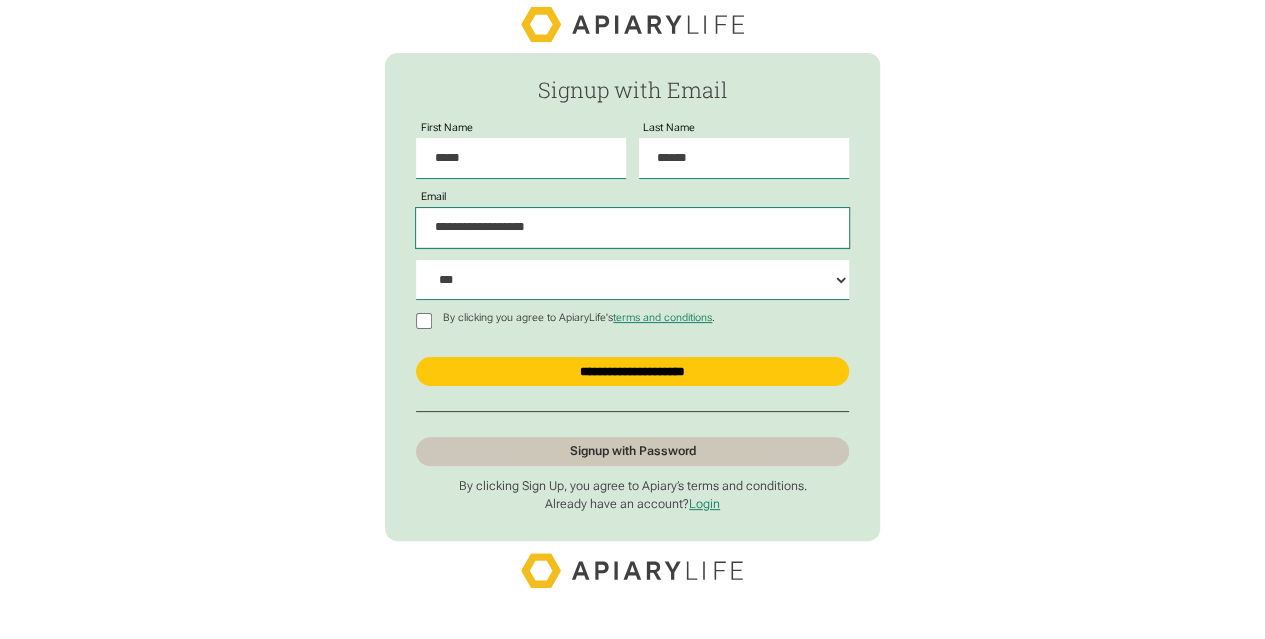 scroll, scrollTop: 49, scrollLeft: 0, axis: vertical 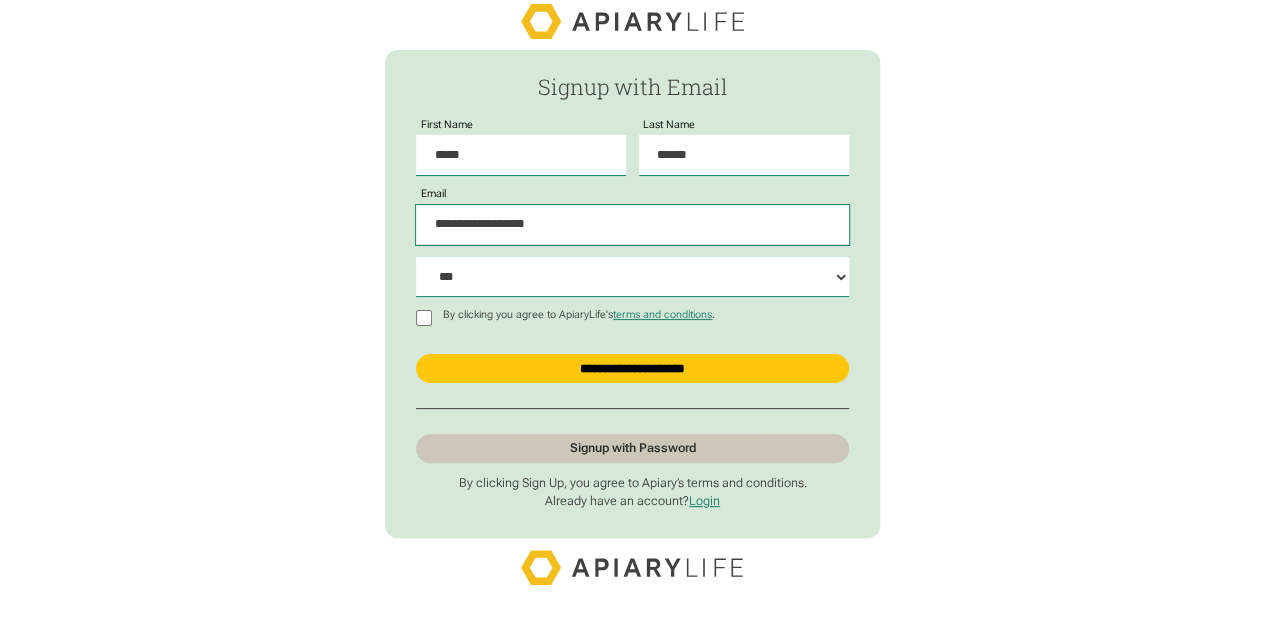type on "**********" 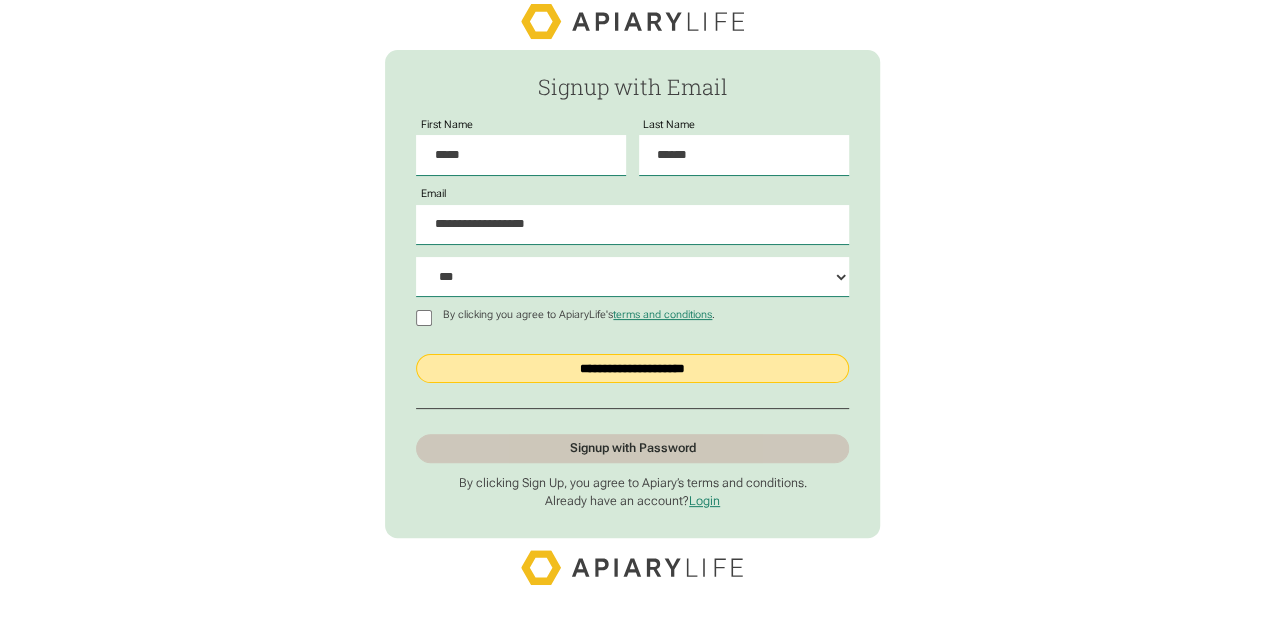 click on "**********" at bounding box center (632, 369) 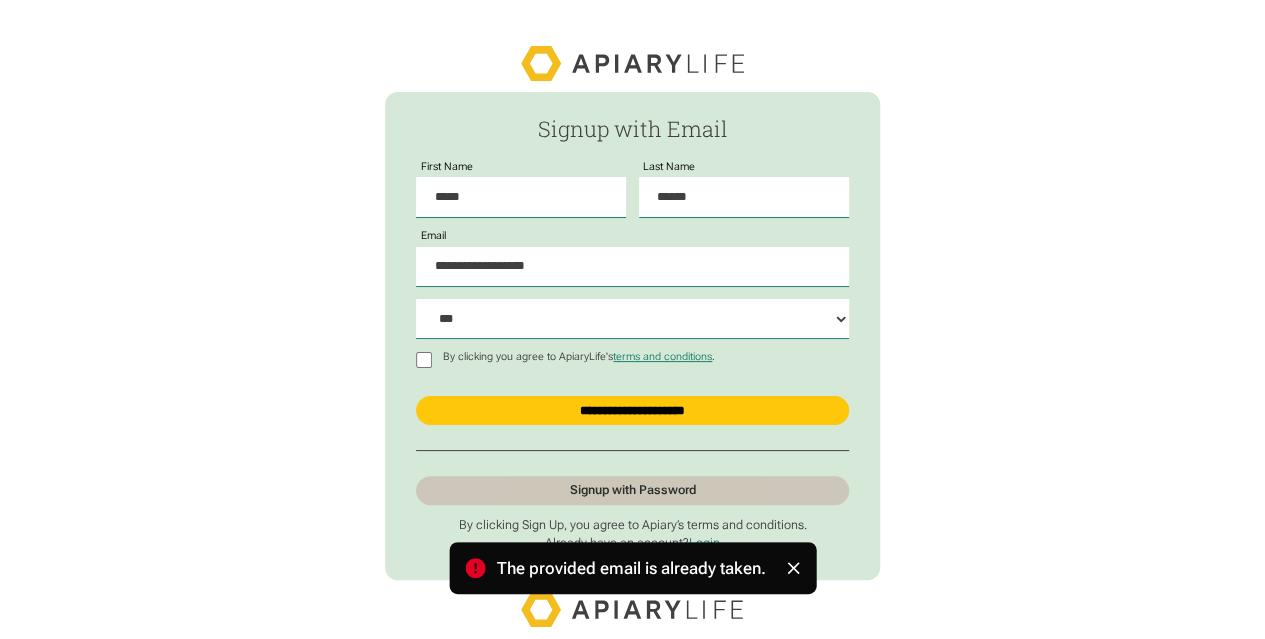 scroll, scrollTop: 0, scrollLeft: 0, axis: both 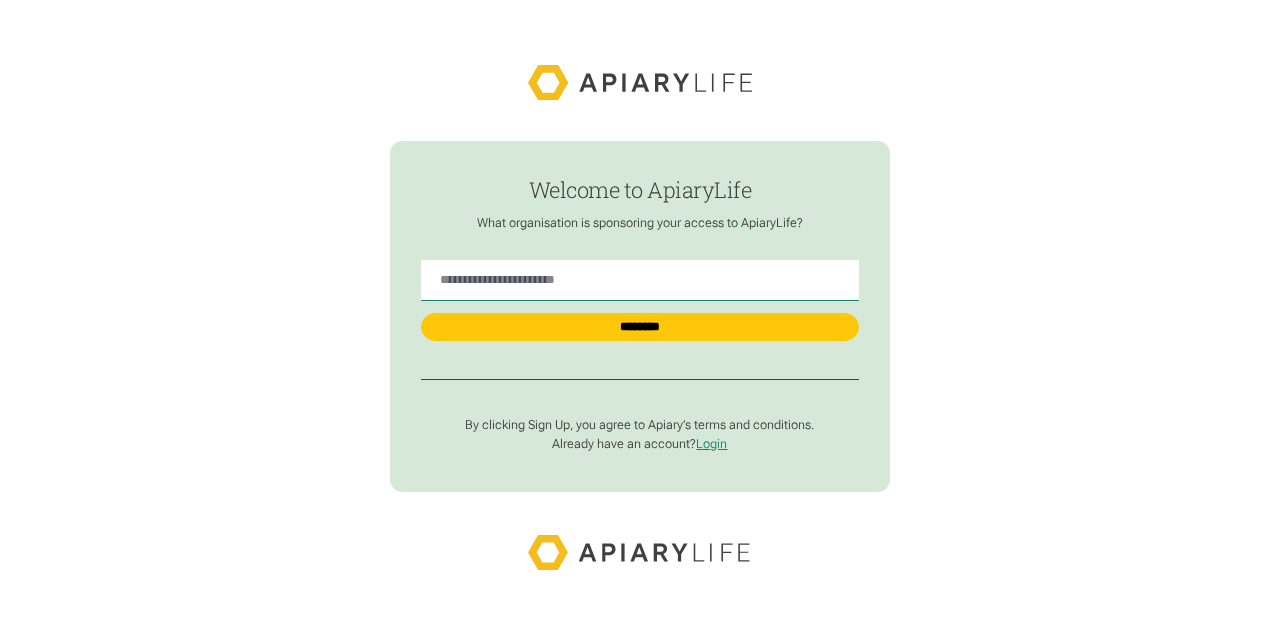 click 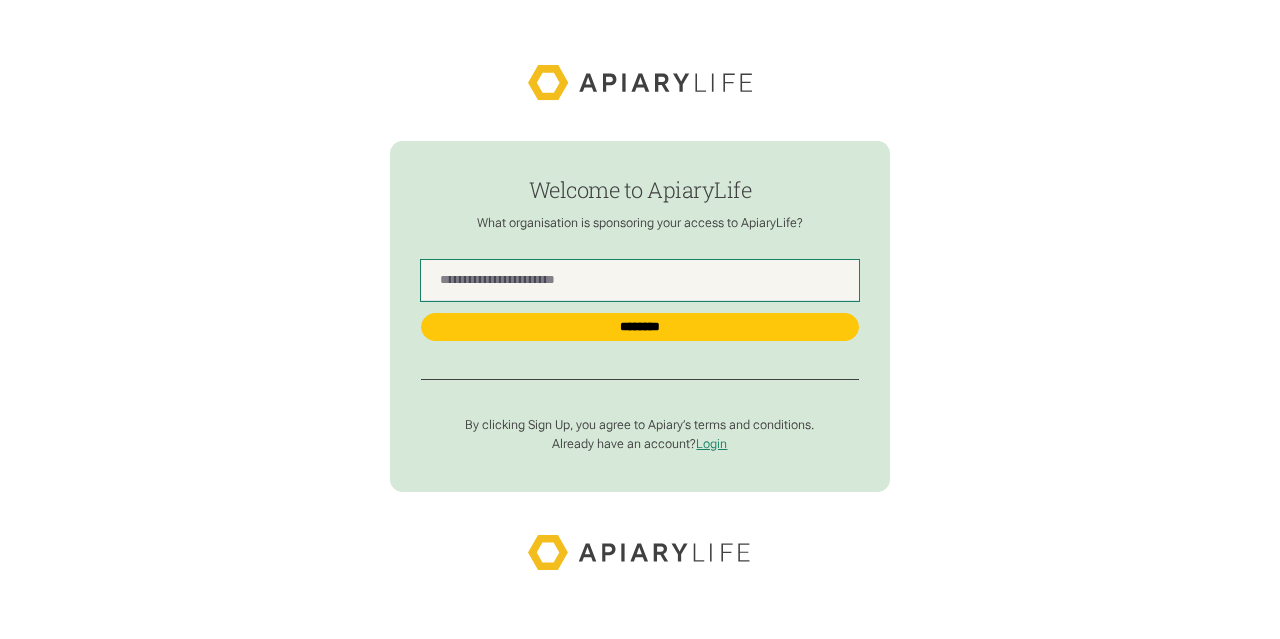 click at bounding box center (639, 280) 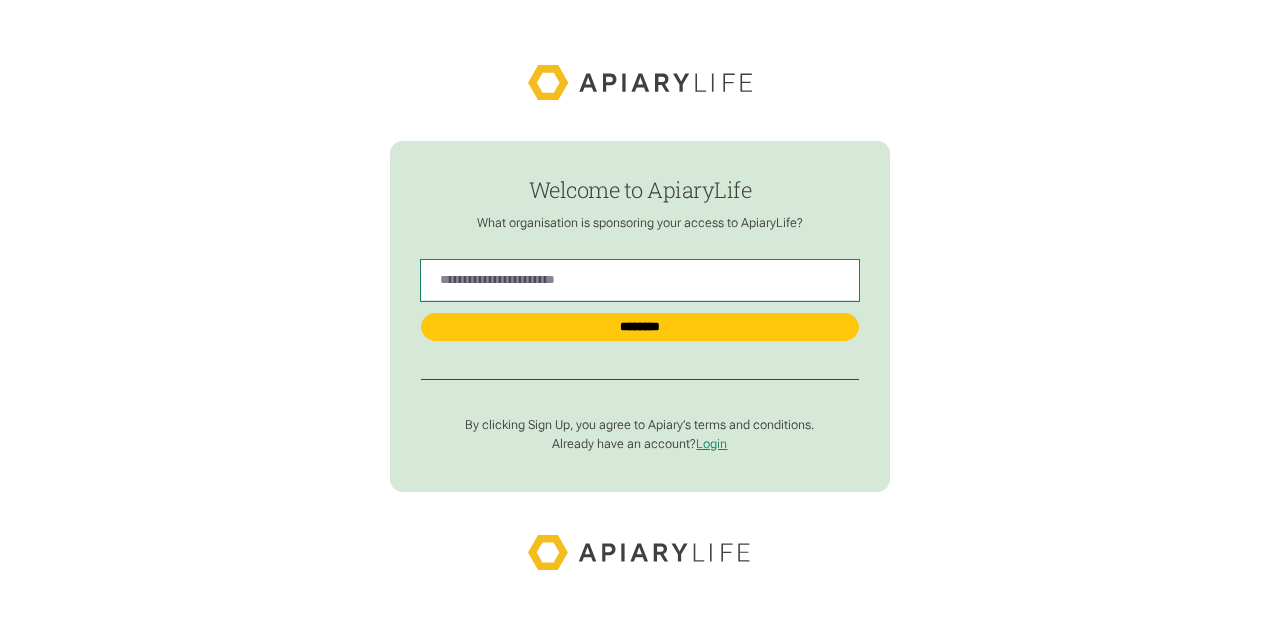 type on "**********" 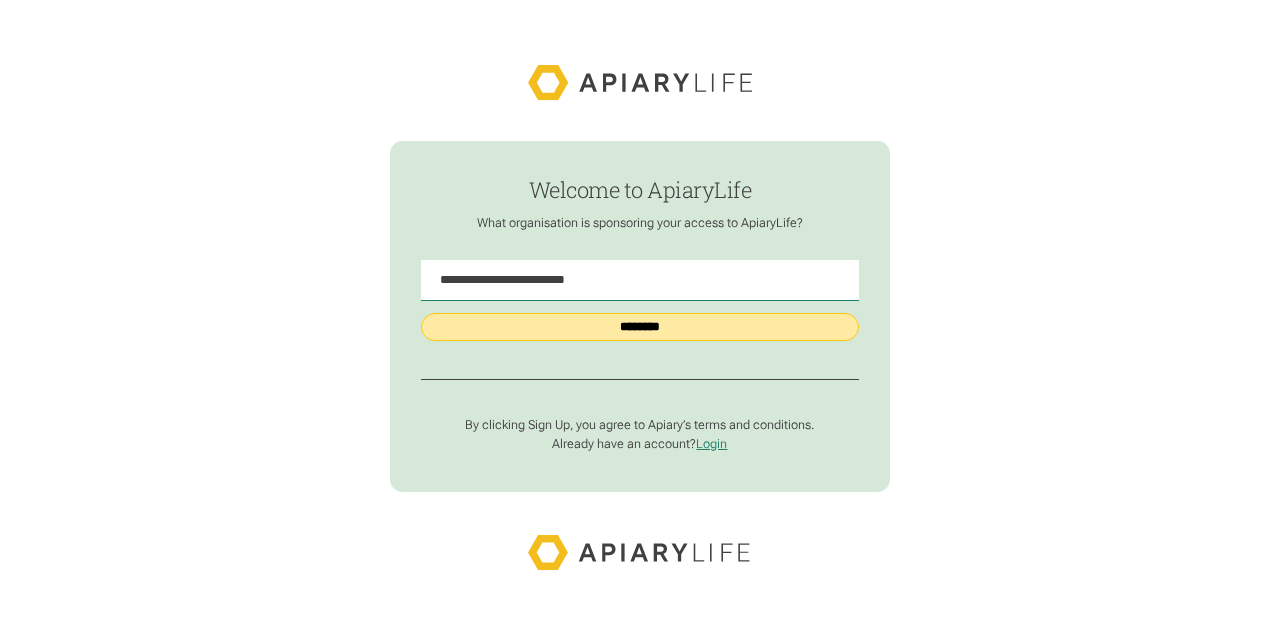 click on "********" at bounding box center (639, 327) 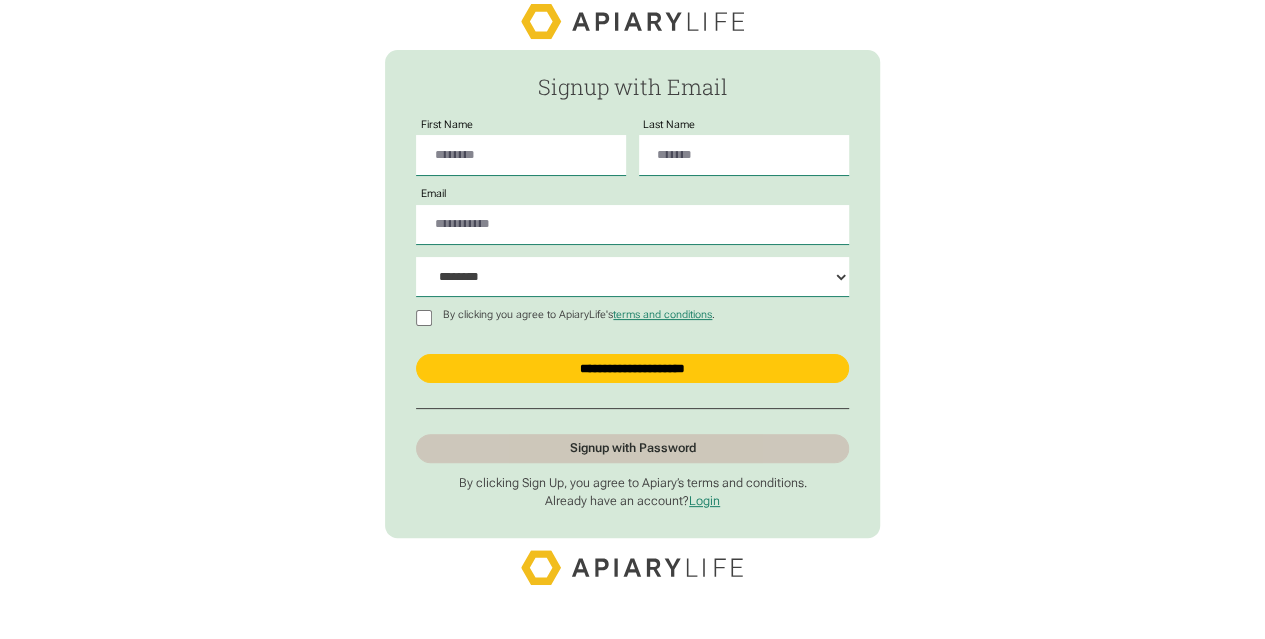 scroll, scrollTop: 49, scrollLeft: 0, axis: vertical 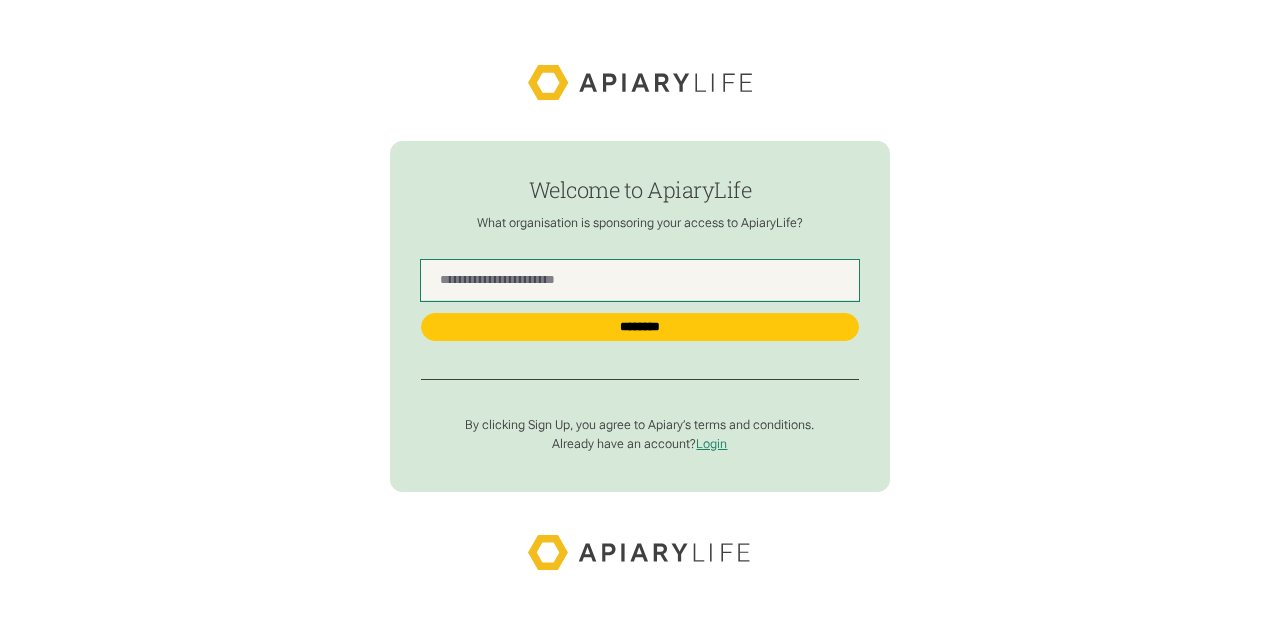 click at bounding box center [639, 280] 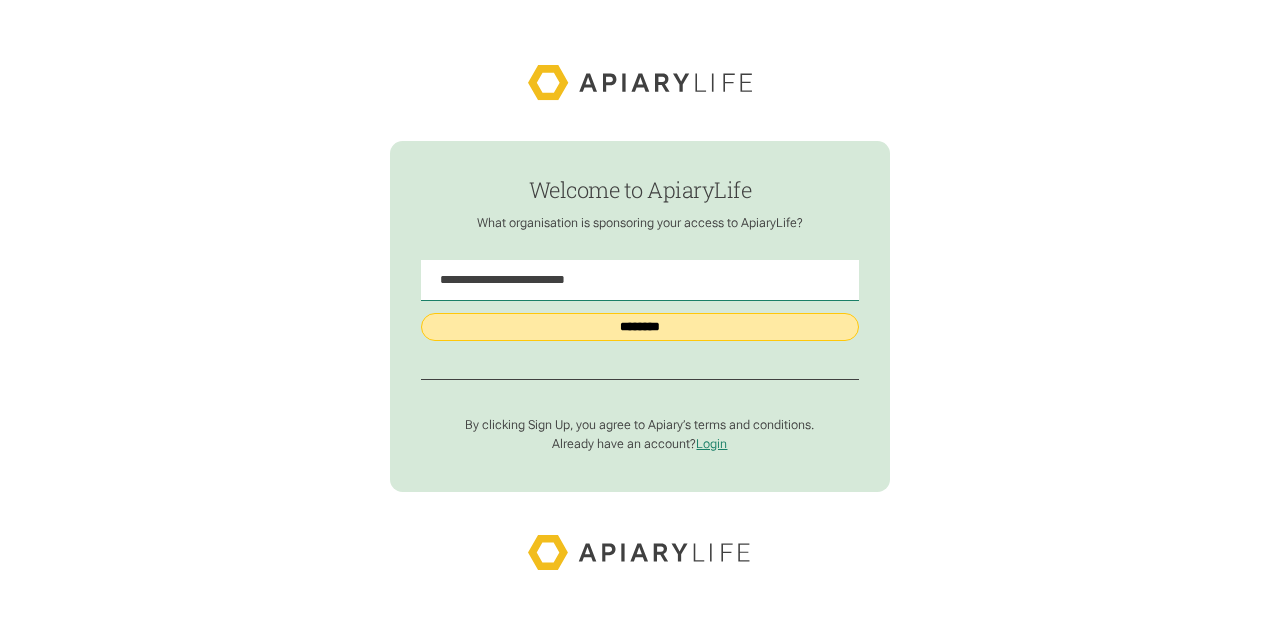 click on "********" at bounding box center (639, 327) 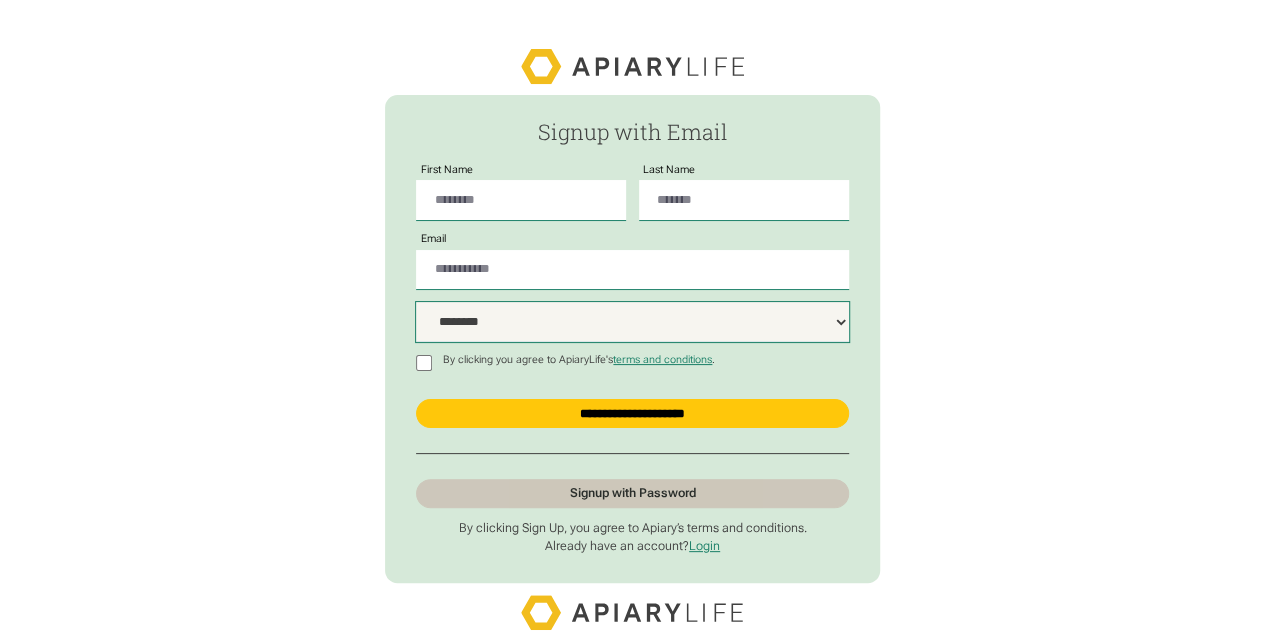 click on "**********" at bounding box center [632, 322] 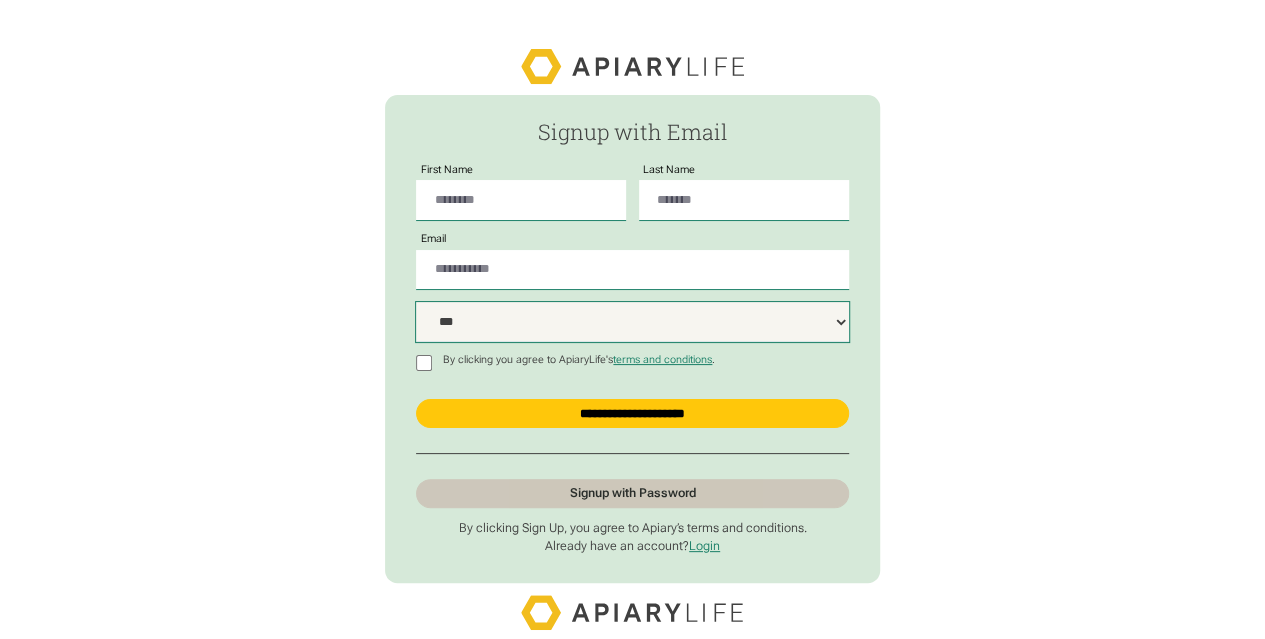 click on "**********" at bounding box center (632, 322) 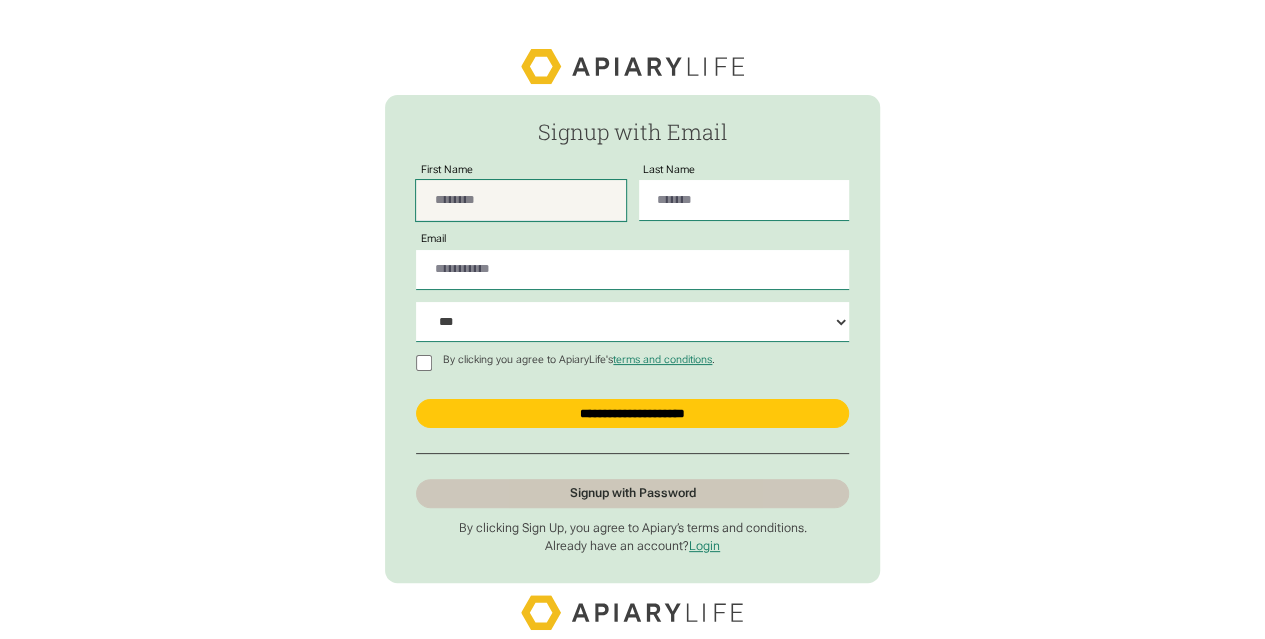 click on "First Name" at bounding box center (521, 200) 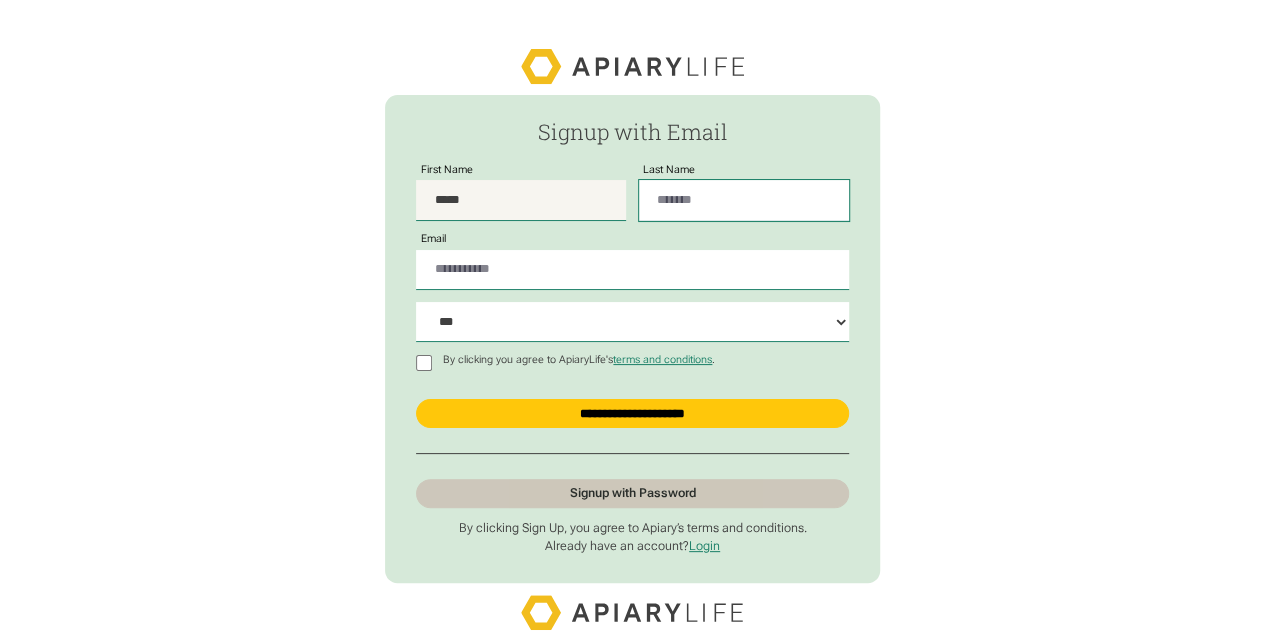 type on "******" 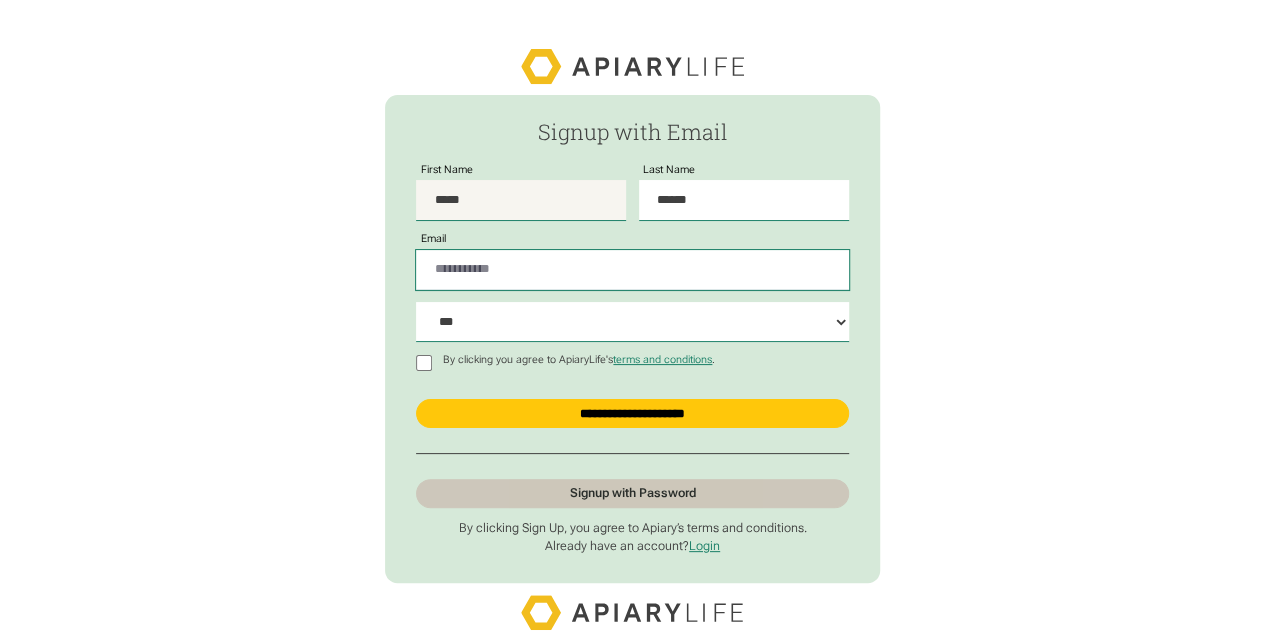 type on "**********" 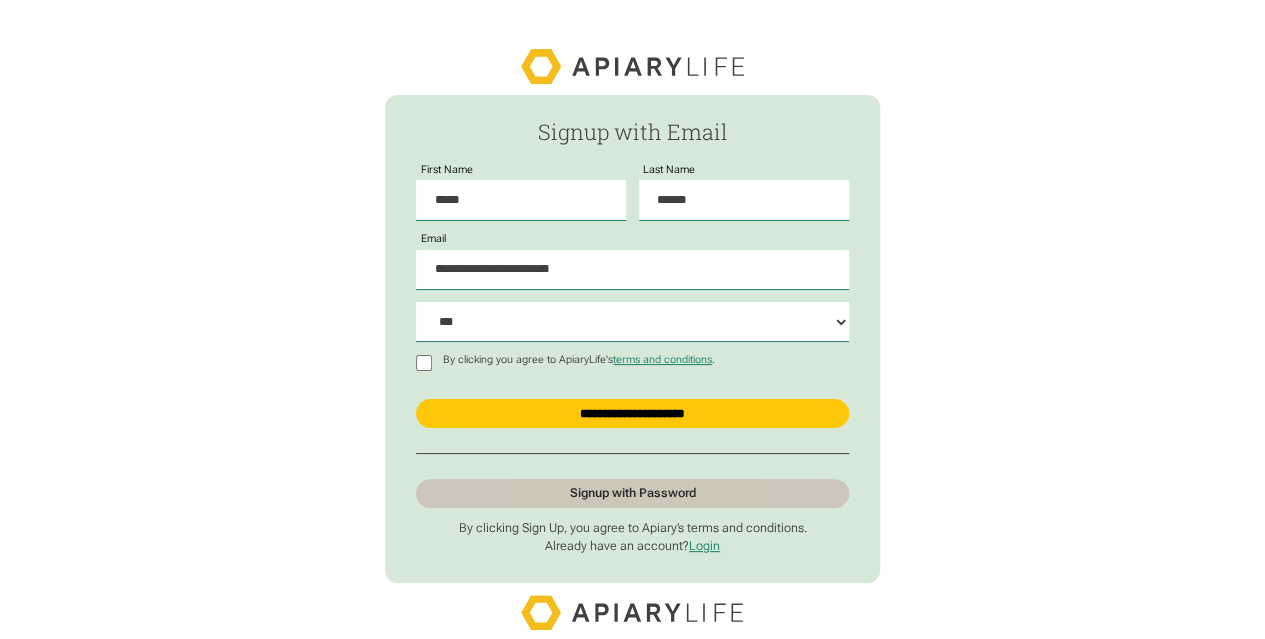 click on "**********" at bounding box center (632, 264) 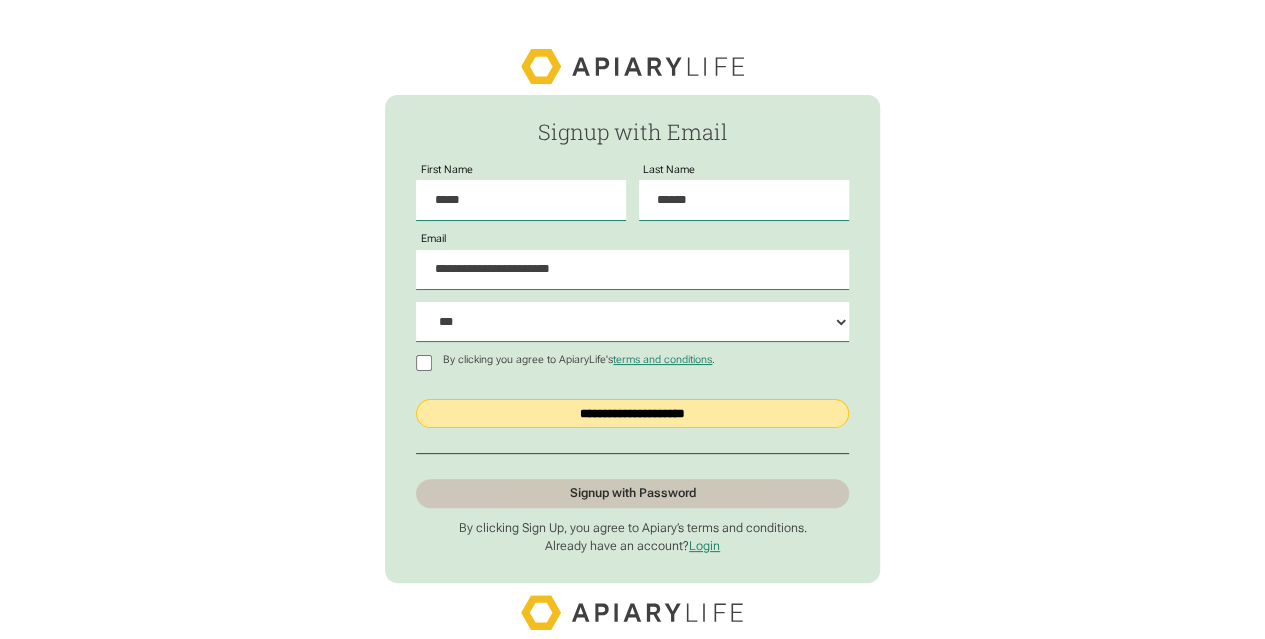 click on "**********" at bounding box center [632, 414] 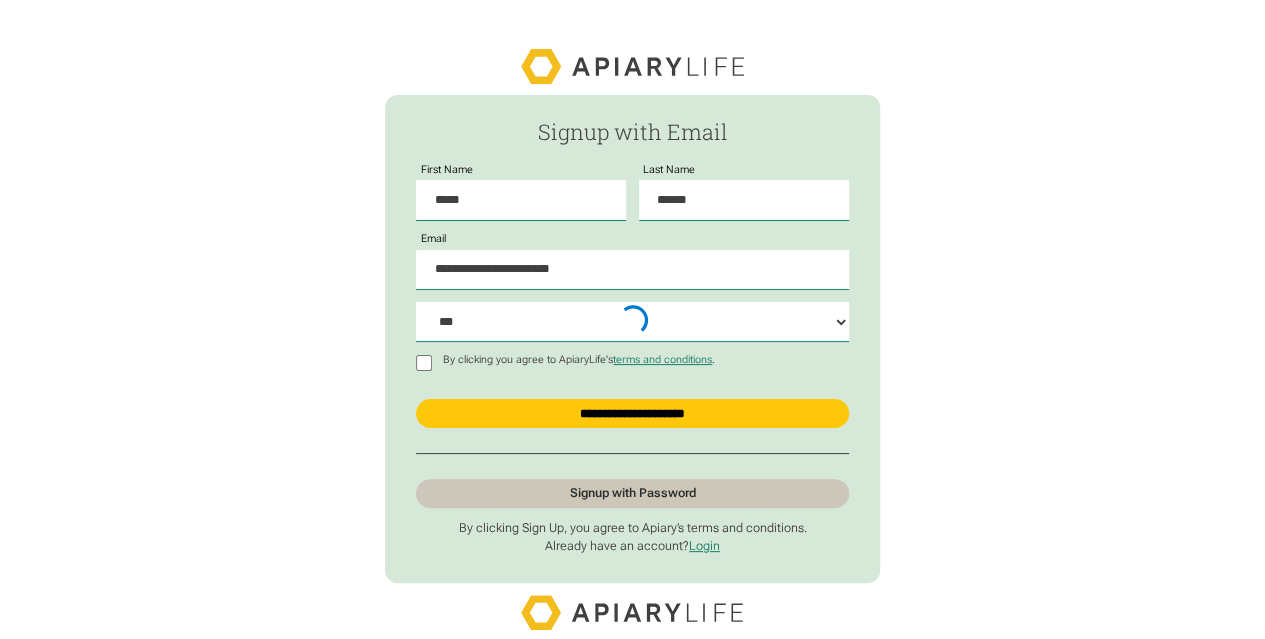 type on "**********" 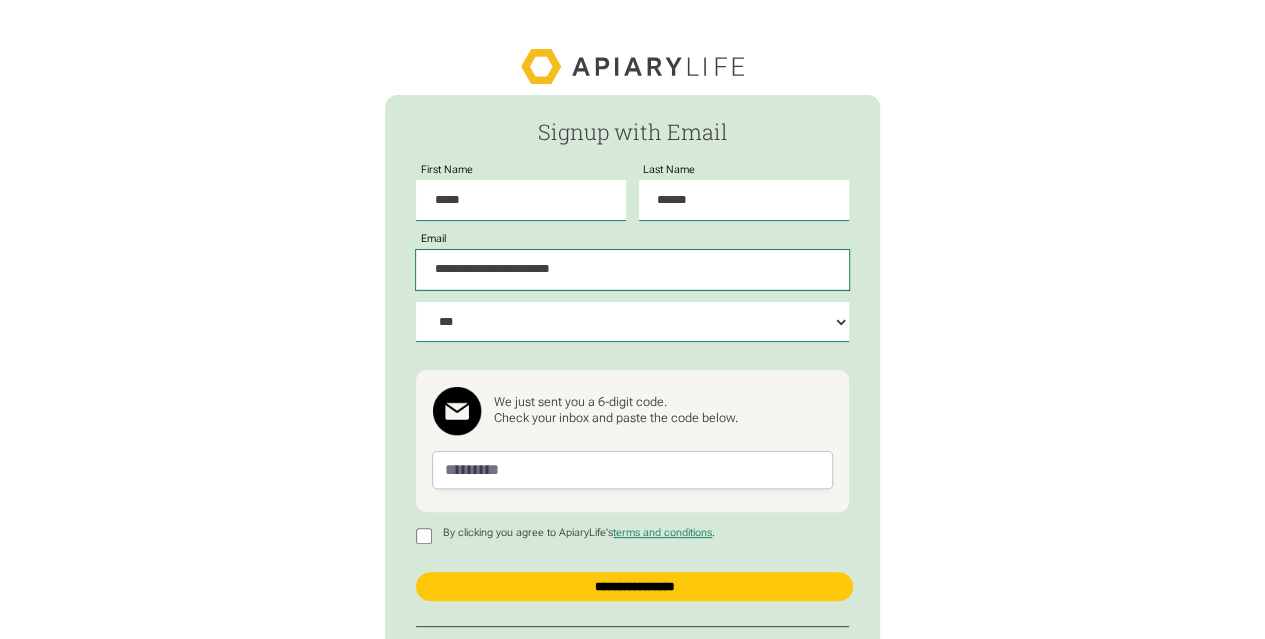 drag, startPoint x: 652, startPoint y: 269, endPoint x: 382, endPoint y: 286, distance: 270.53467 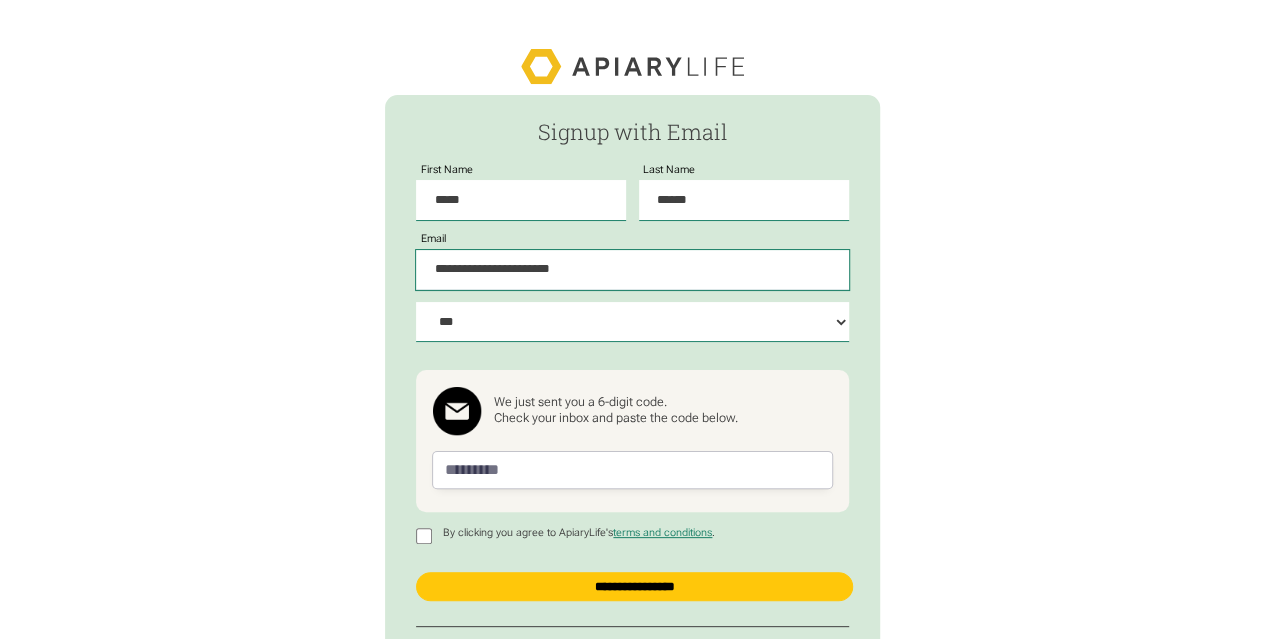 click on "**********" at bounding box center [632, 423] 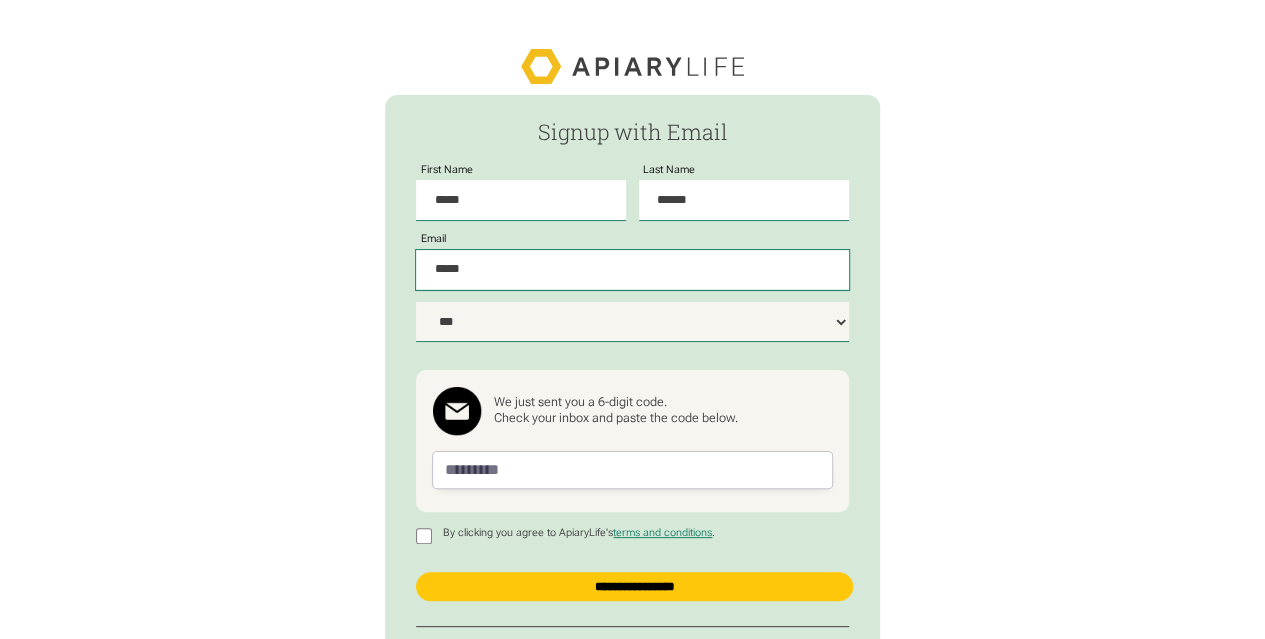 type on "**********" 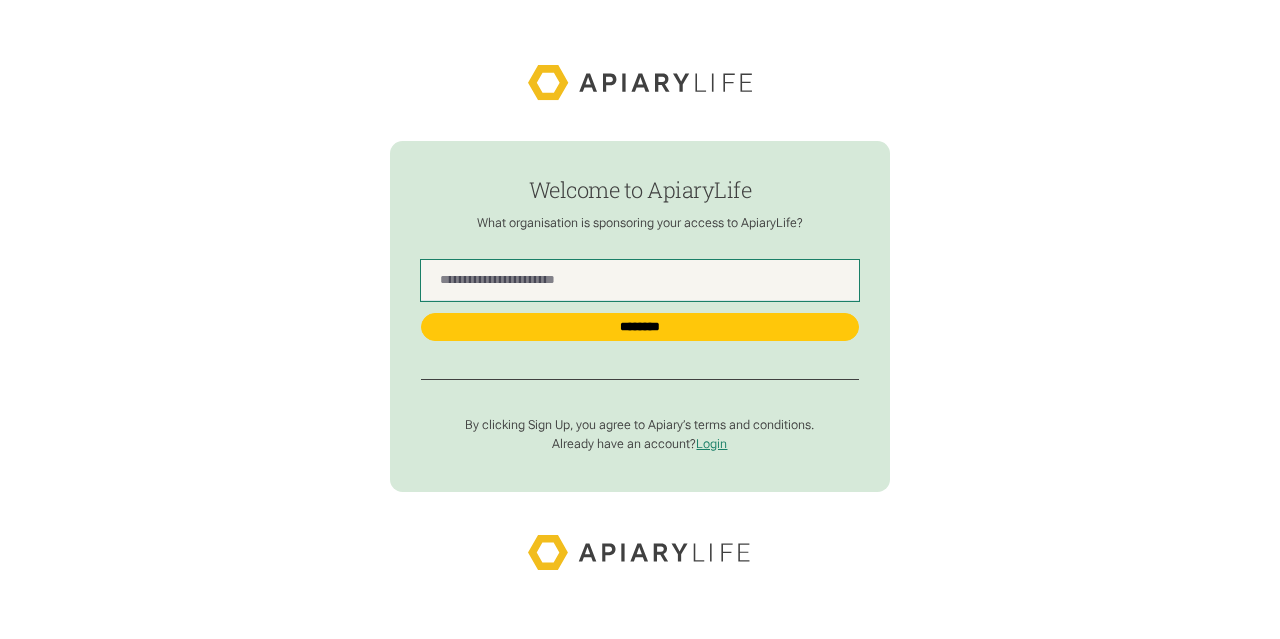 click at bounding box center [639, 280] 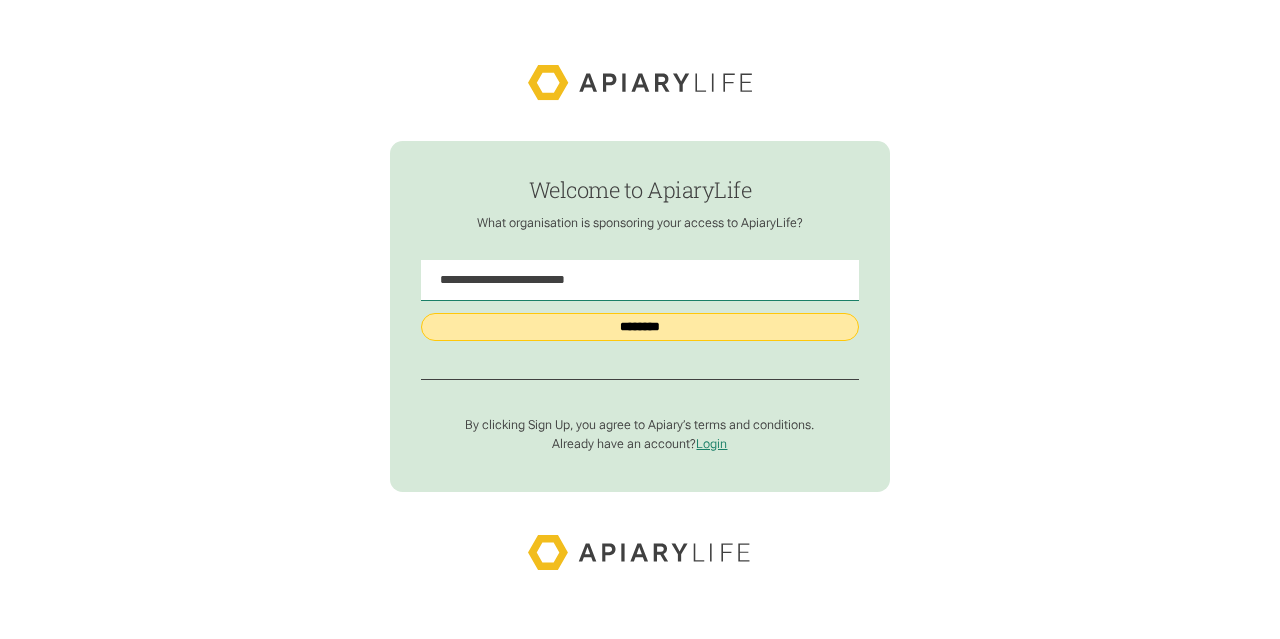 click on "********" at bounding box center [639, 327] 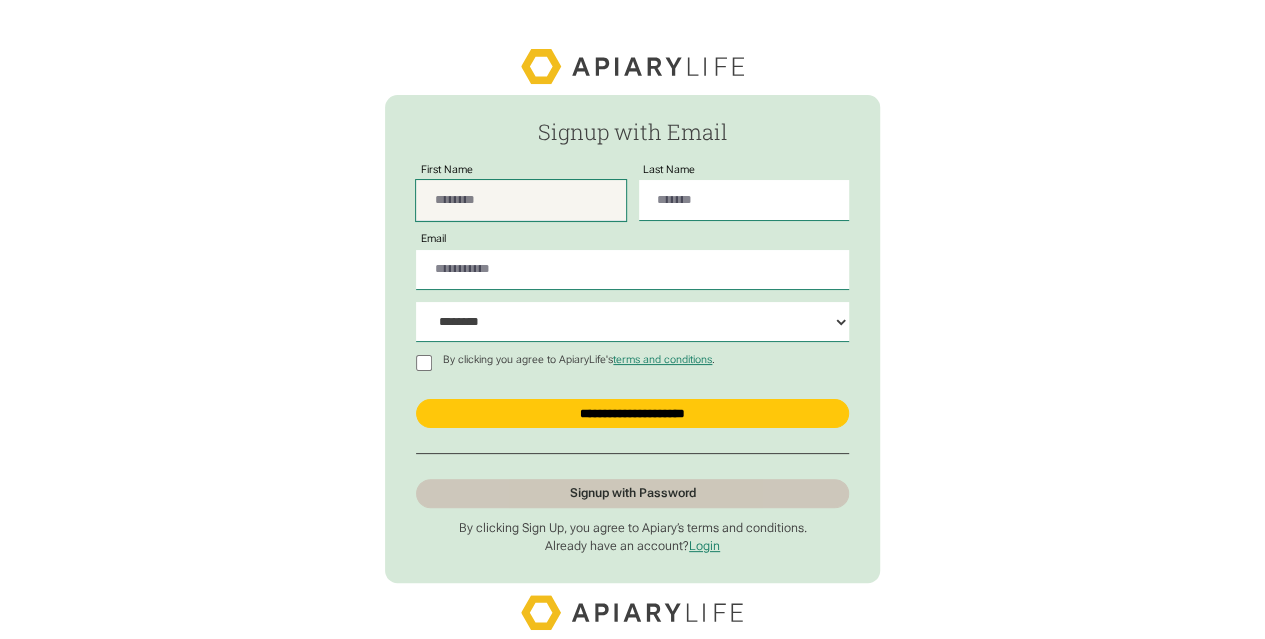 click on "First Name" at bounding box center [521, 200] 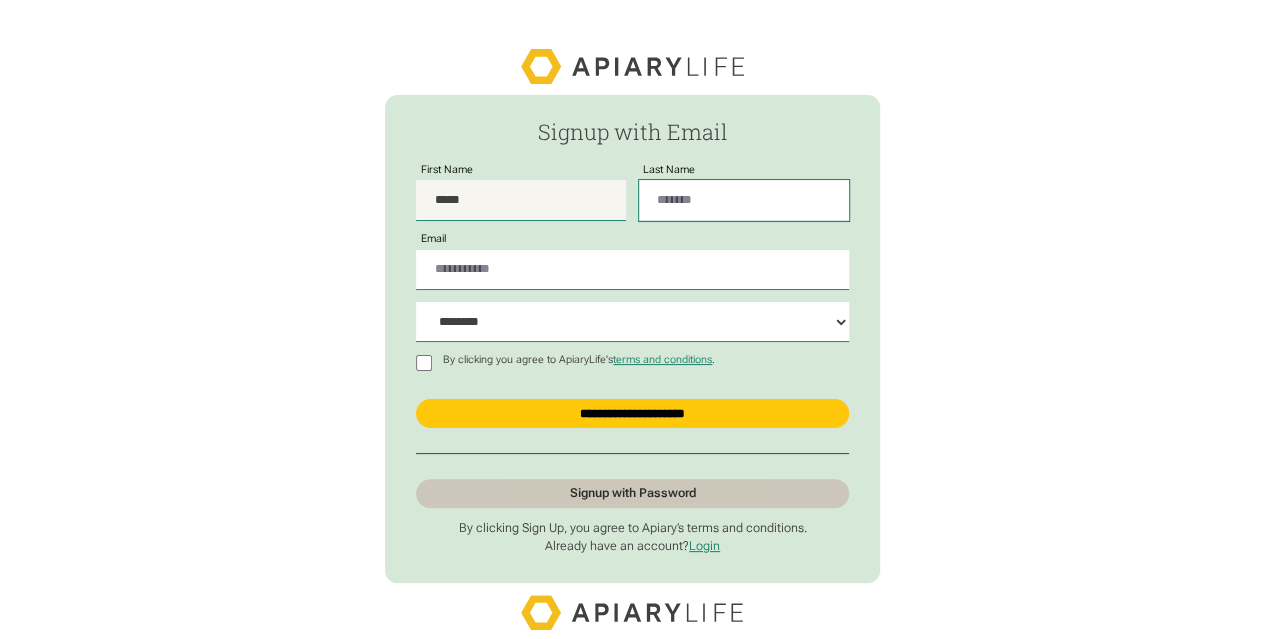 type on "******" 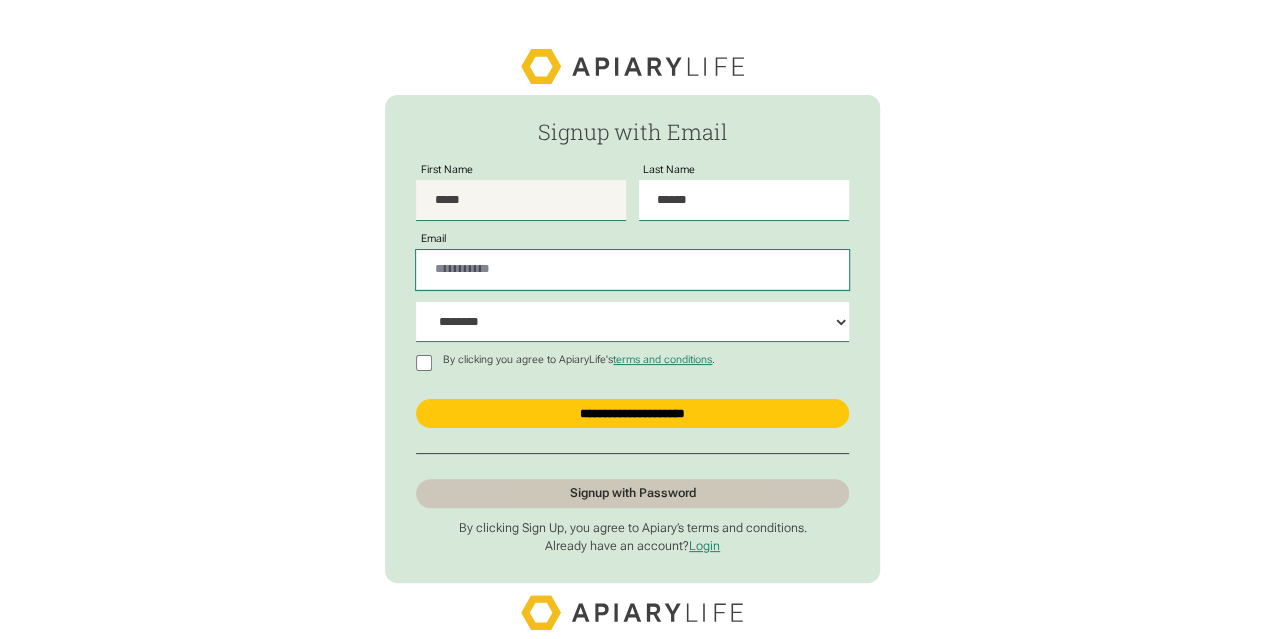 type on "**********" 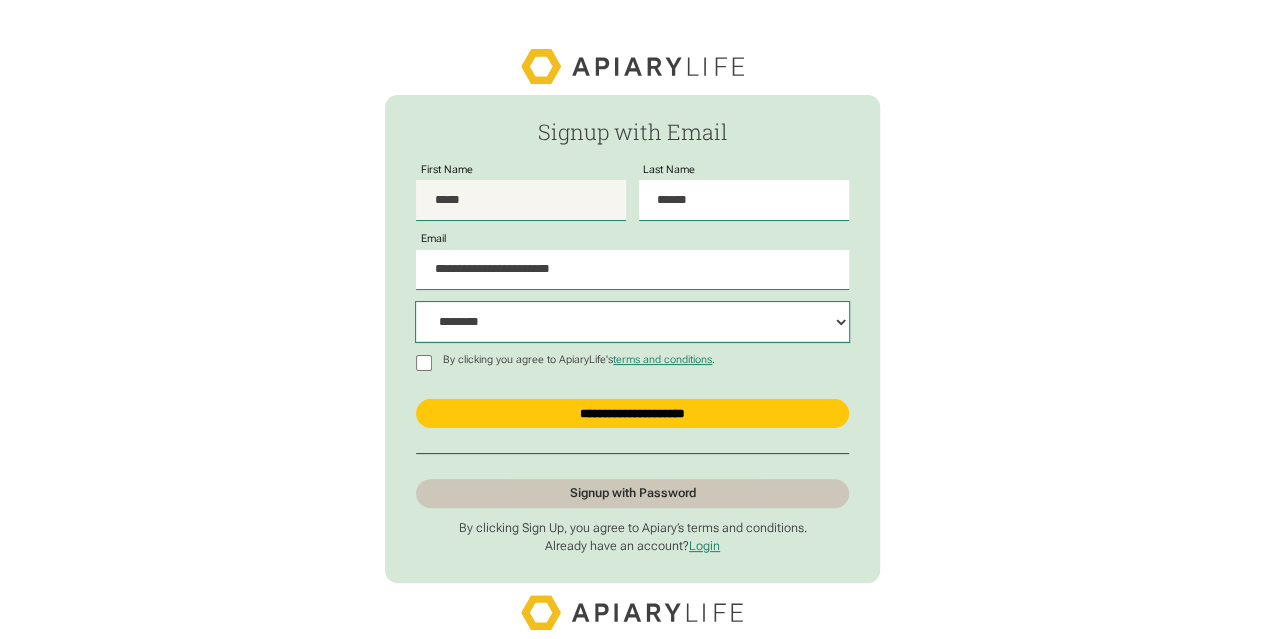 select on "***" 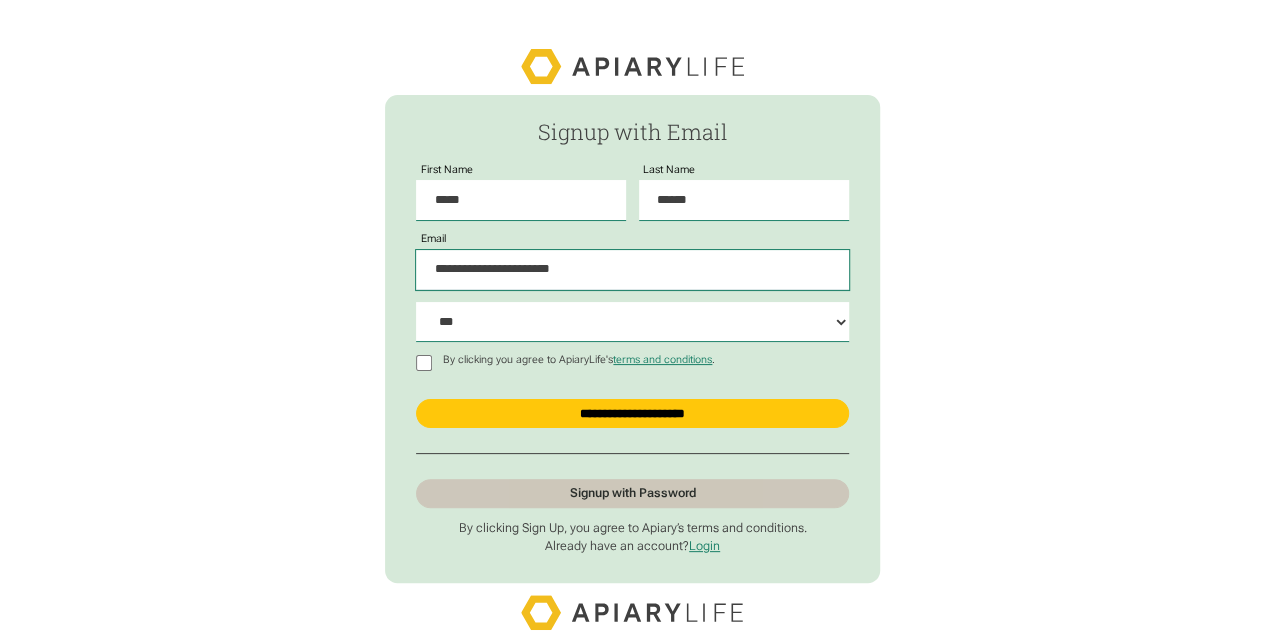 drag, startPoint x: 612, startPoint y: 278, endPoint x: 376, endPoint y: 287, distance: 236.17155 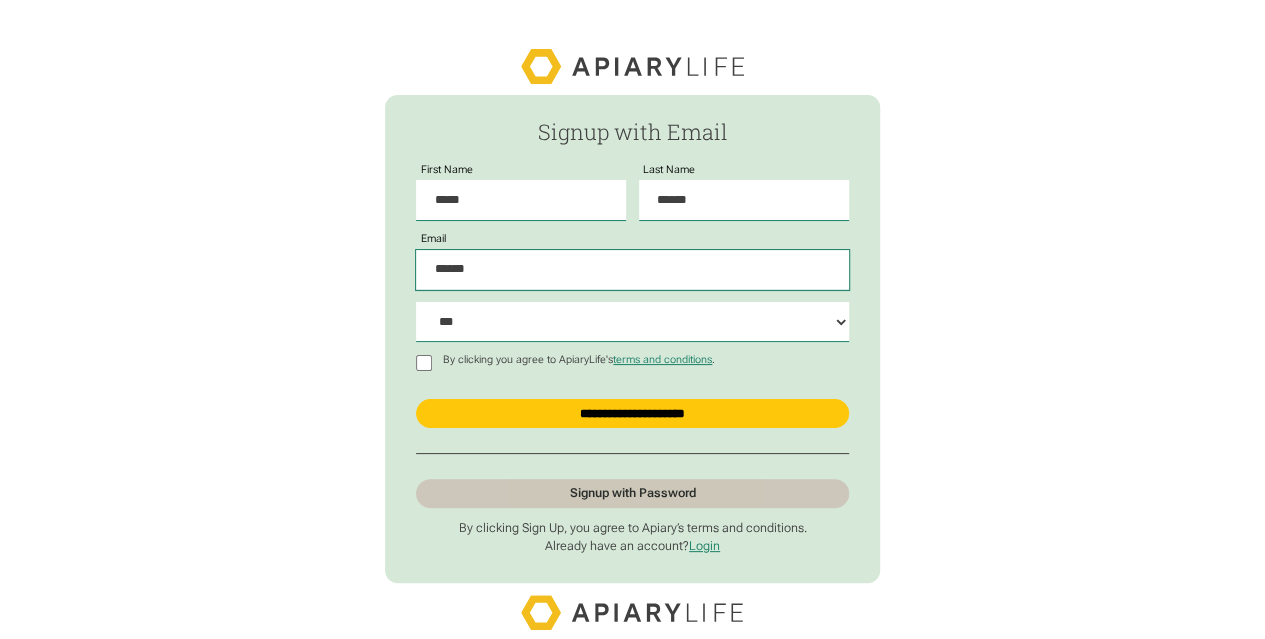 type on "**********" 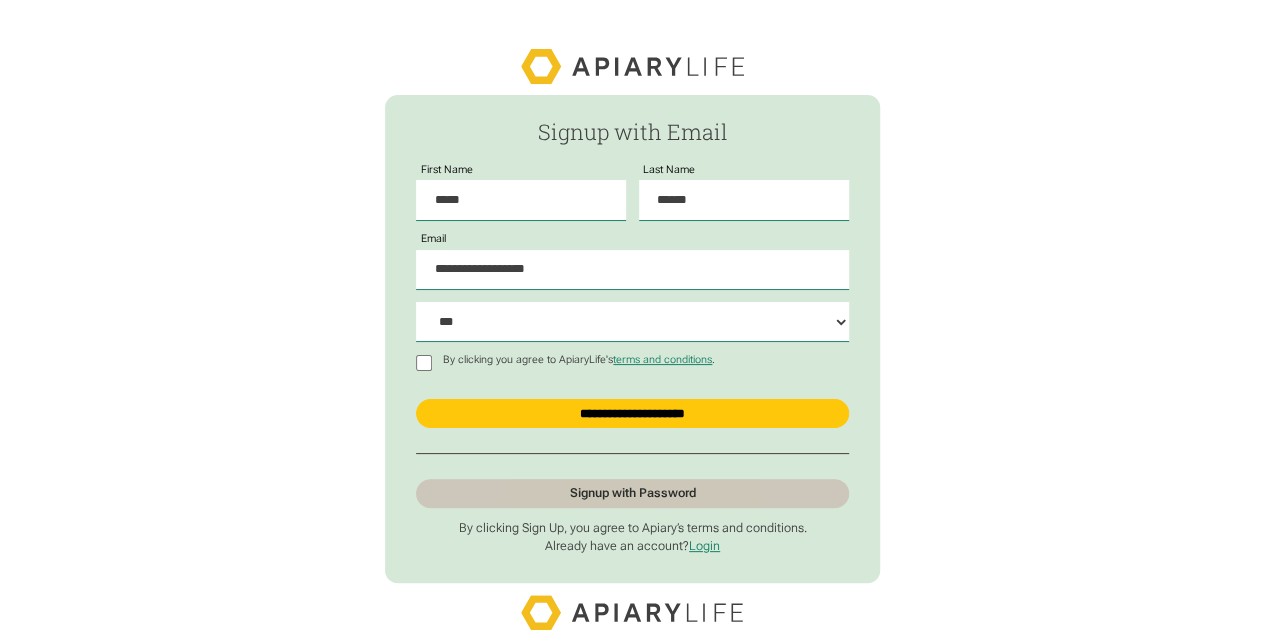 click on "**********" at bounding box center [632, 261] 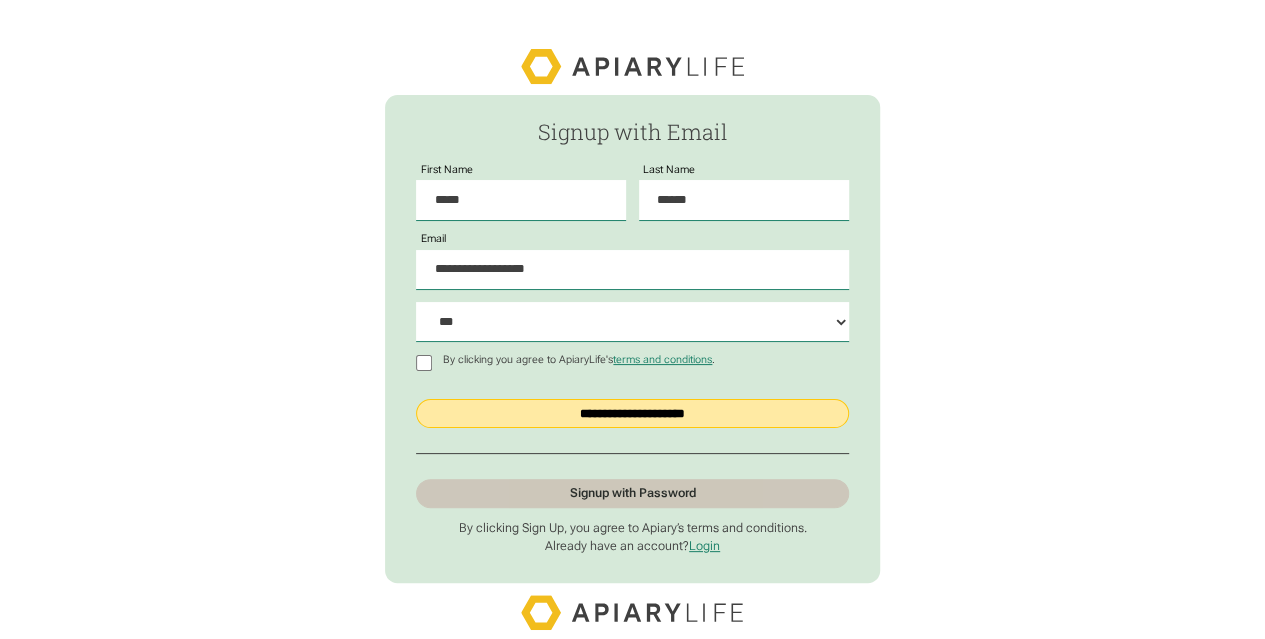 click on "**********" at bounding box center [632, 414] 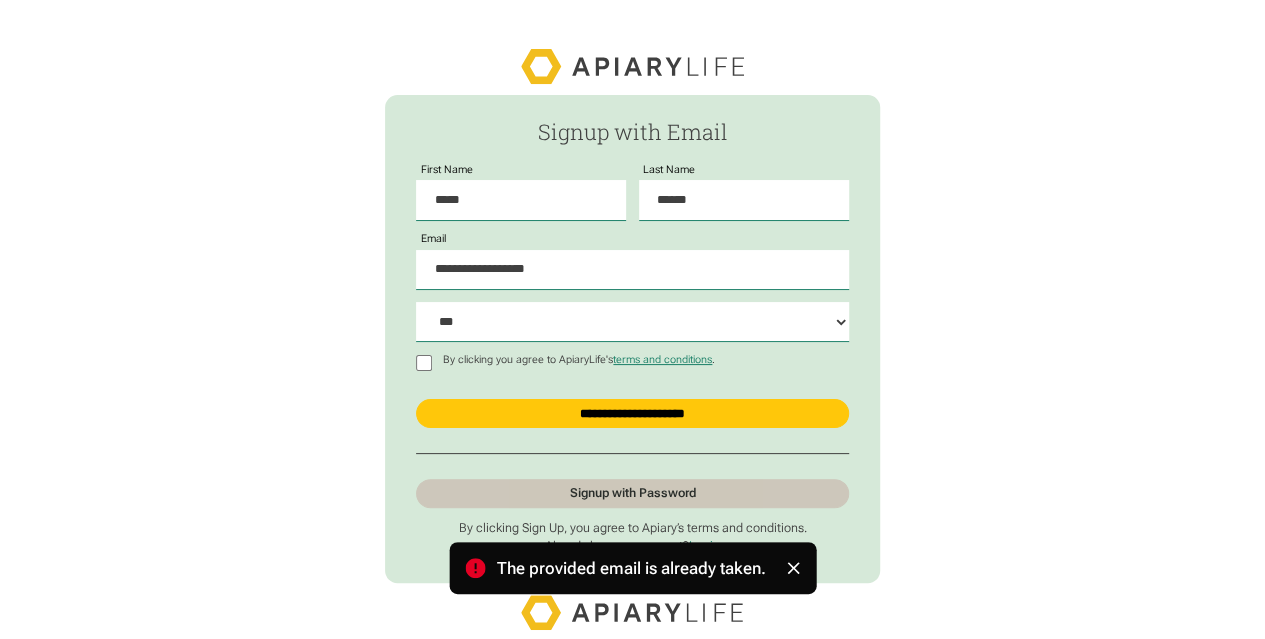 click 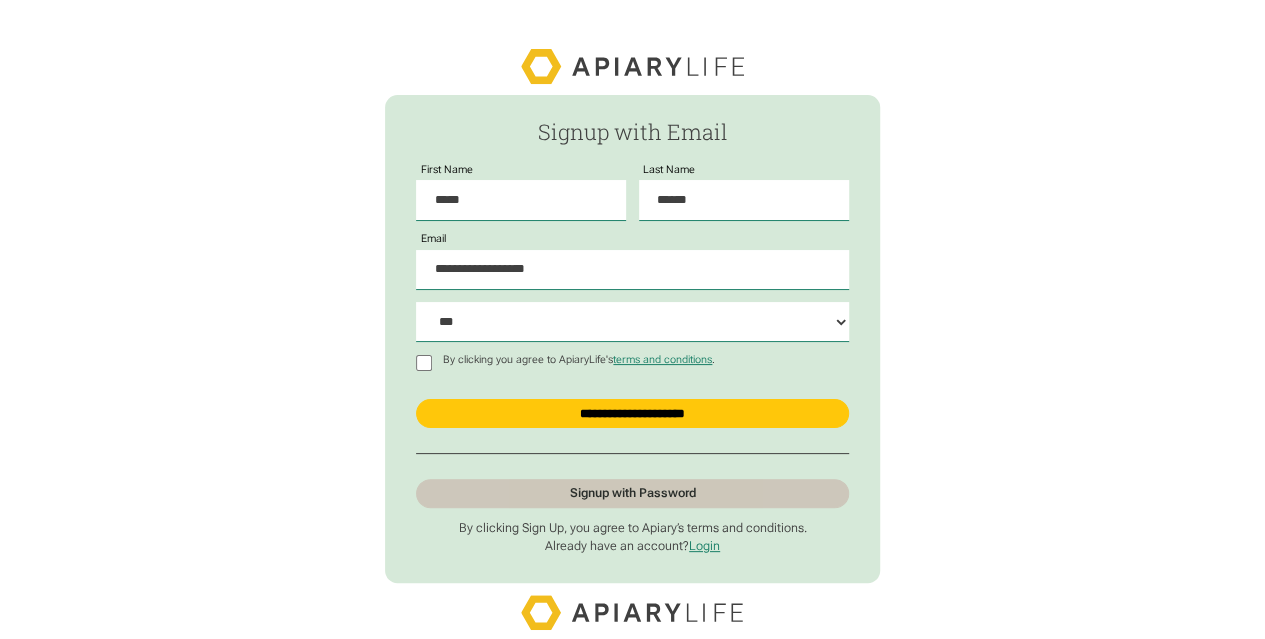 click 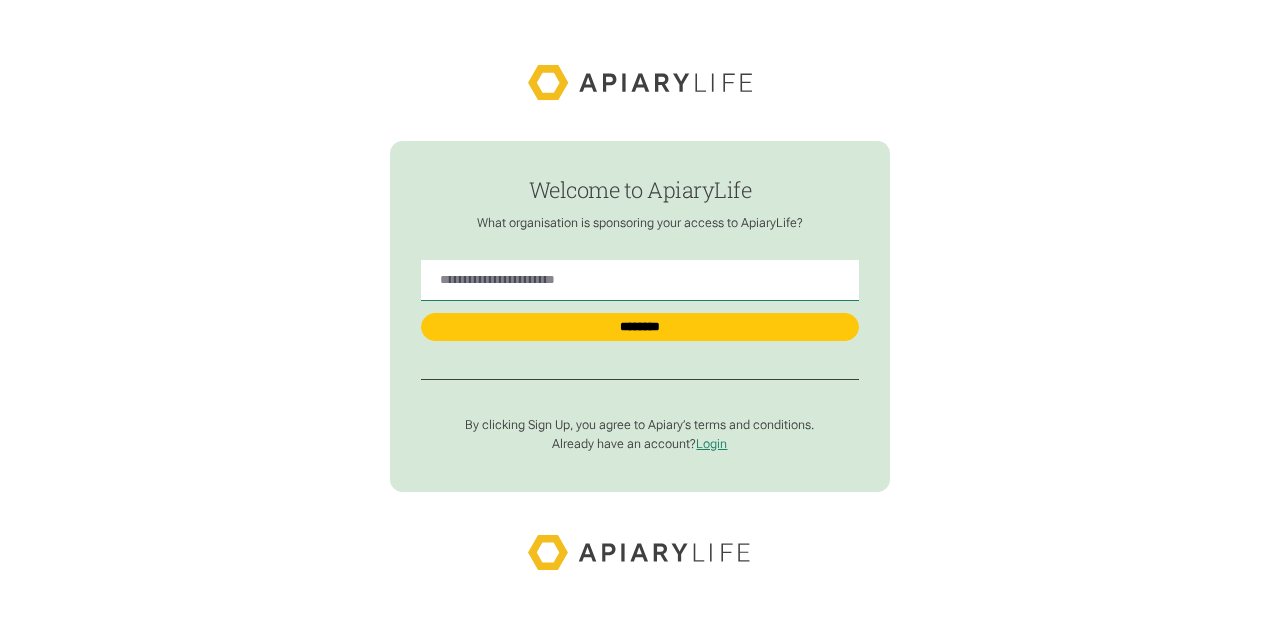 scroll, scrollTop: 0, scrollLeft: 0, axis: both 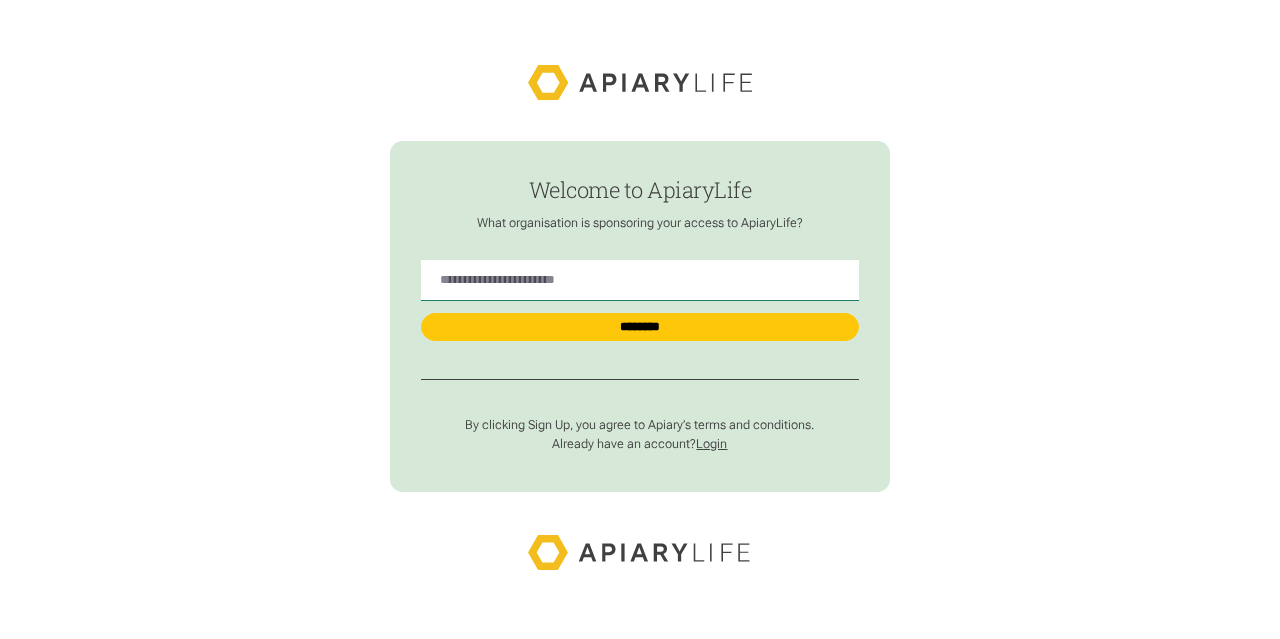click on "Login" at bounding box center (711, 443) 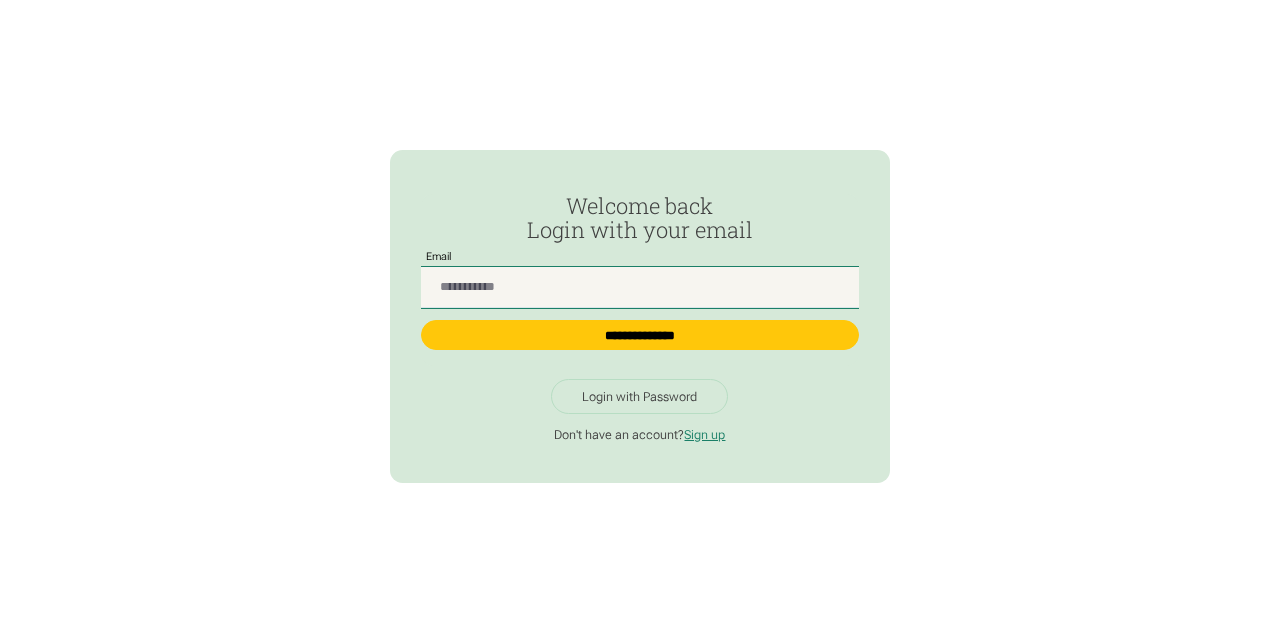 click at bounding box center [639, 287] 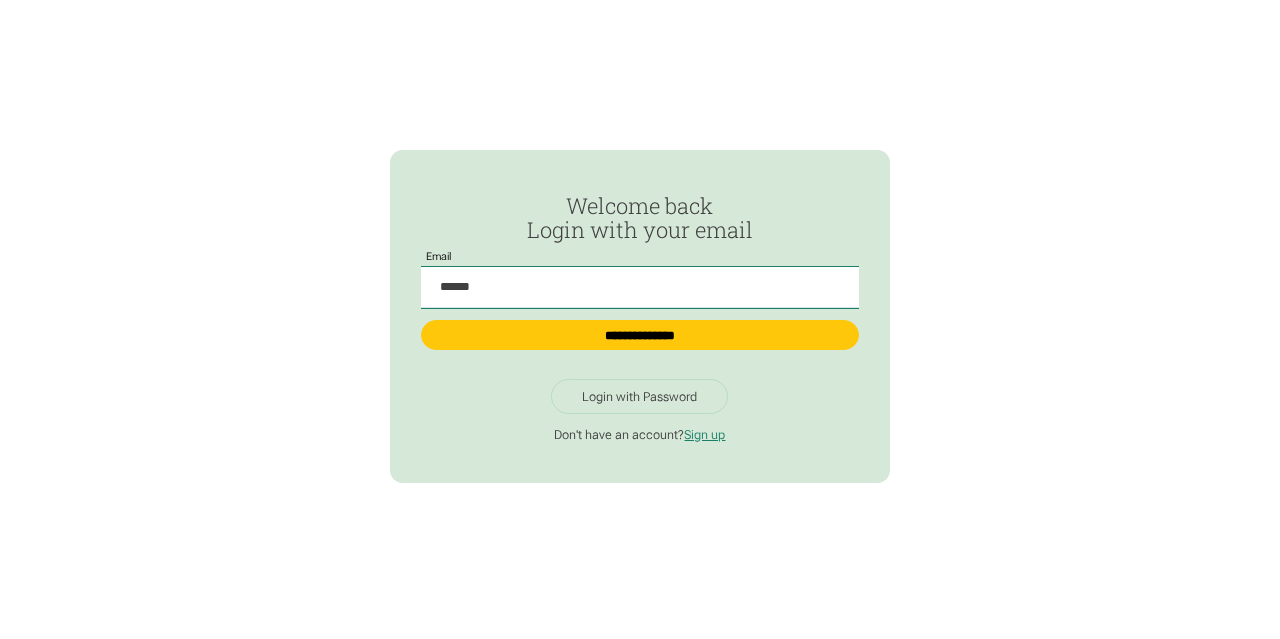 type on "**********" 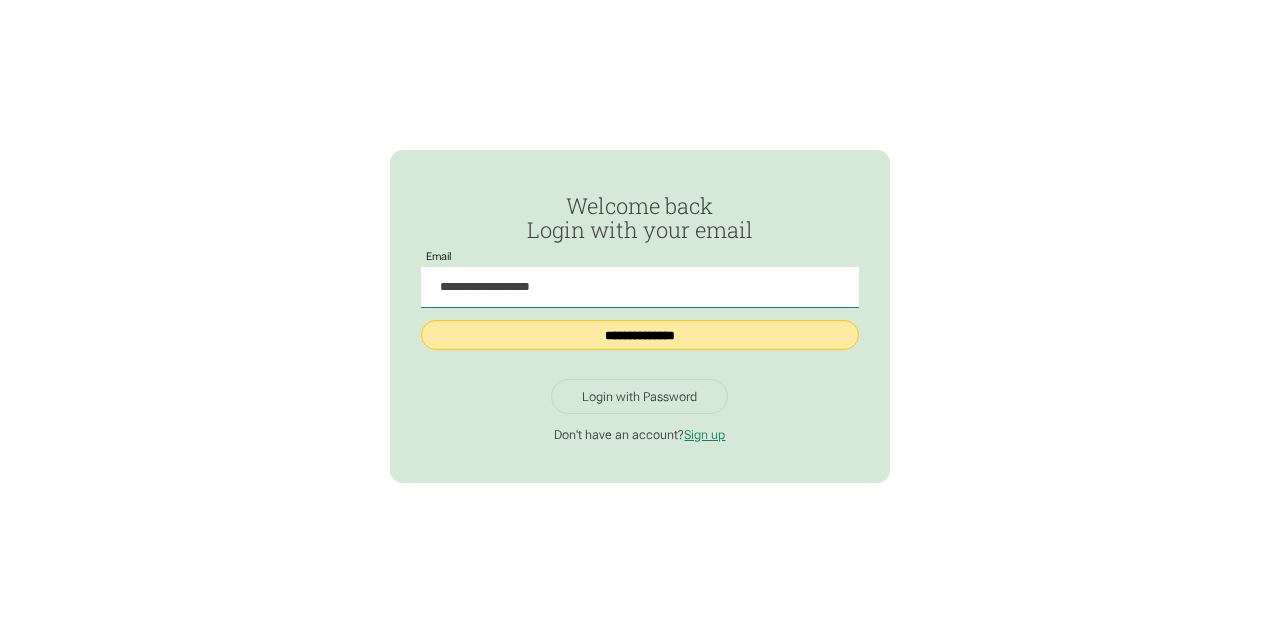 click on "**********" at bounding box center (639, 335) 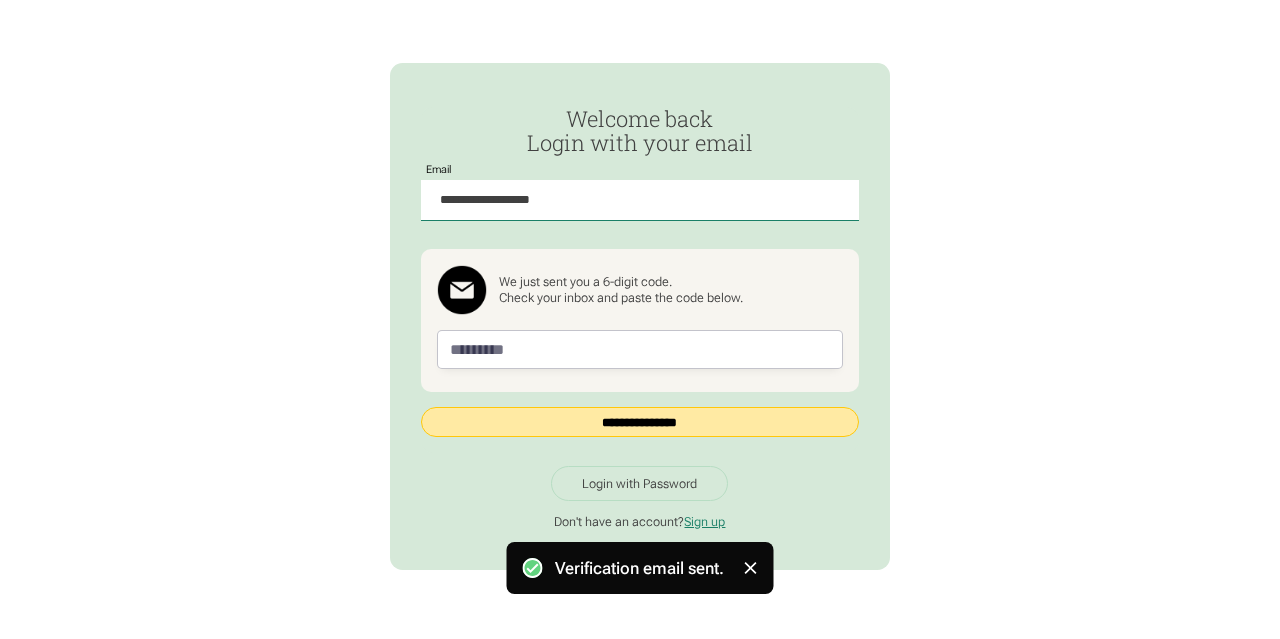 type on "**********" 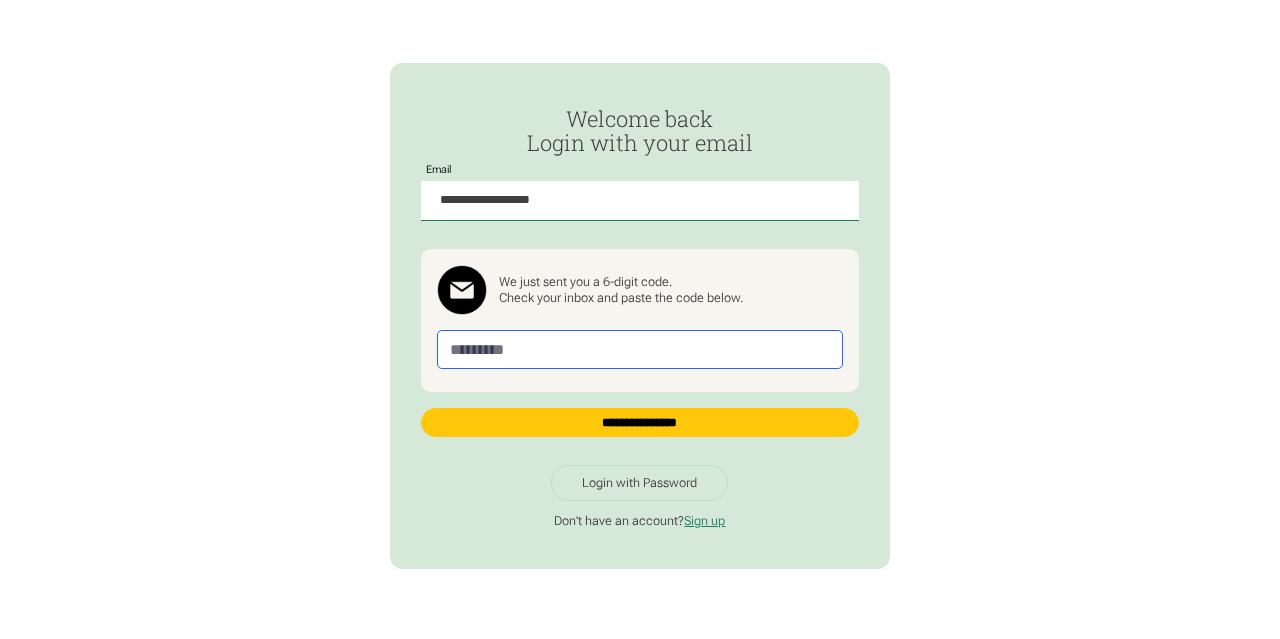click at bounding box center [640, 349] 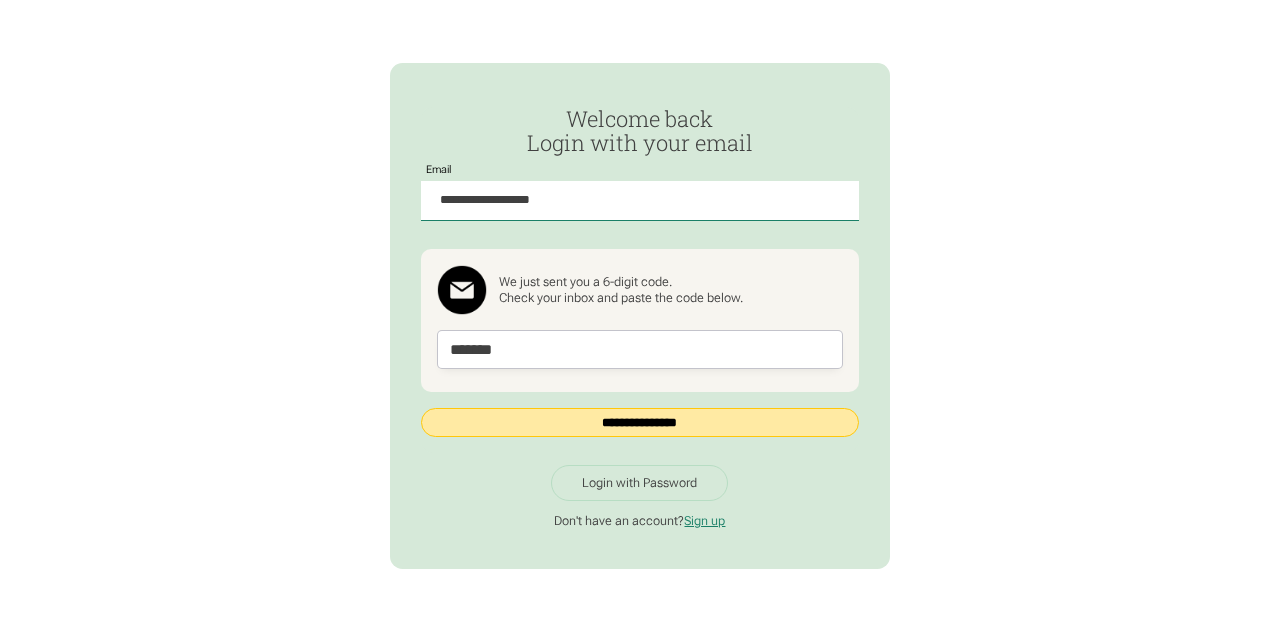 click on "**********" at bounding box center [639, 422] 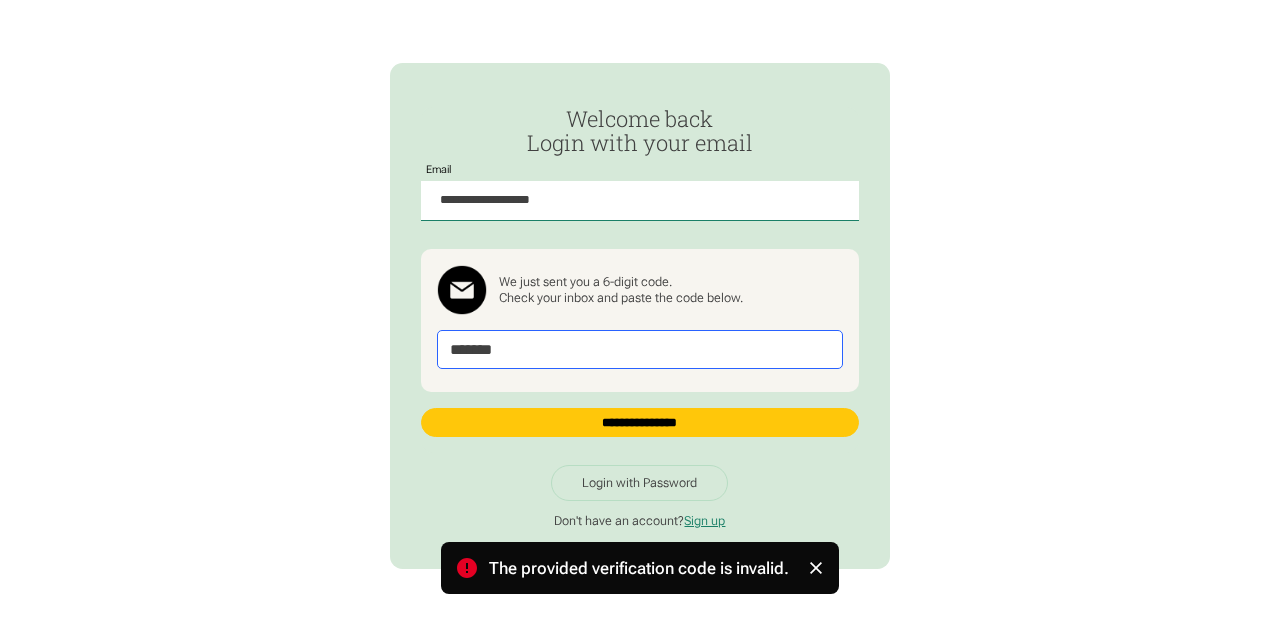 click on "******" at bounding box center (640, 349) 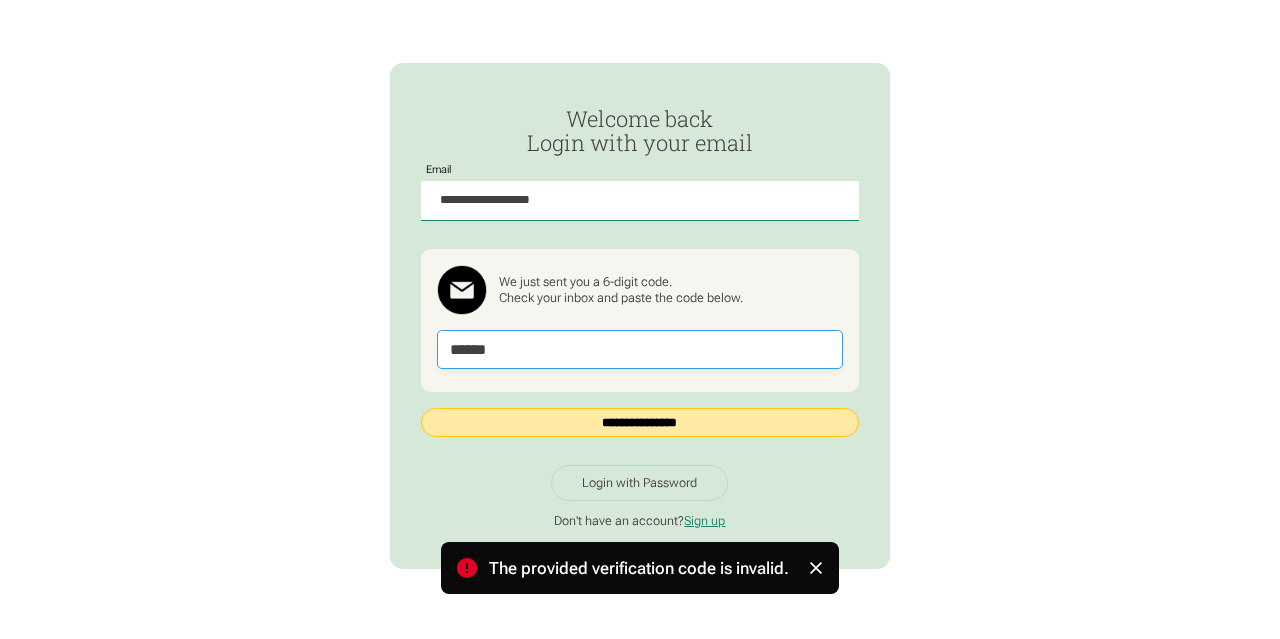 type on "******" 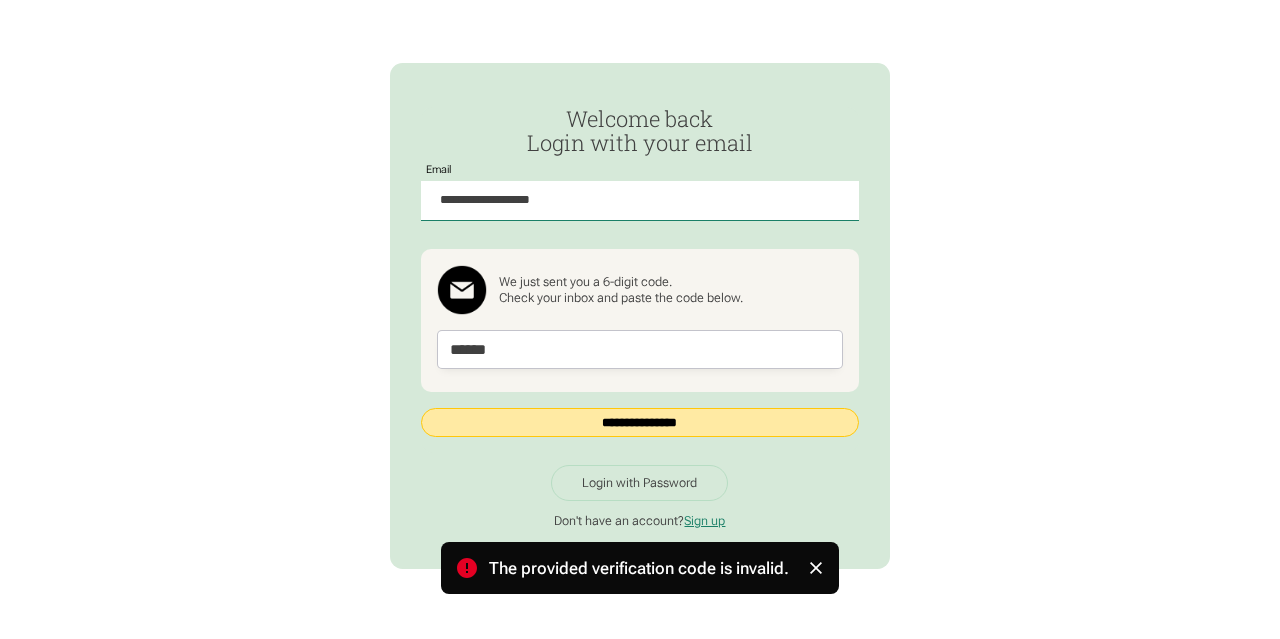 click on "**********" at bounding box center [639, 422] 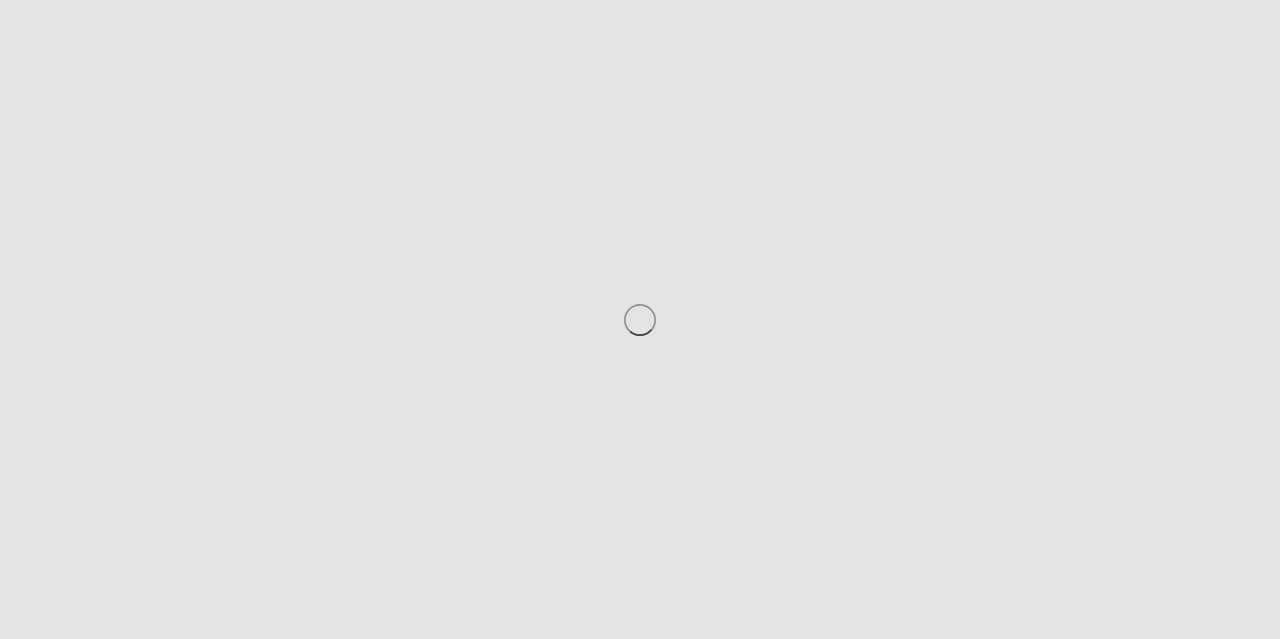 scroll, scrollTop: 0, scrollLeft: 0, axis: both 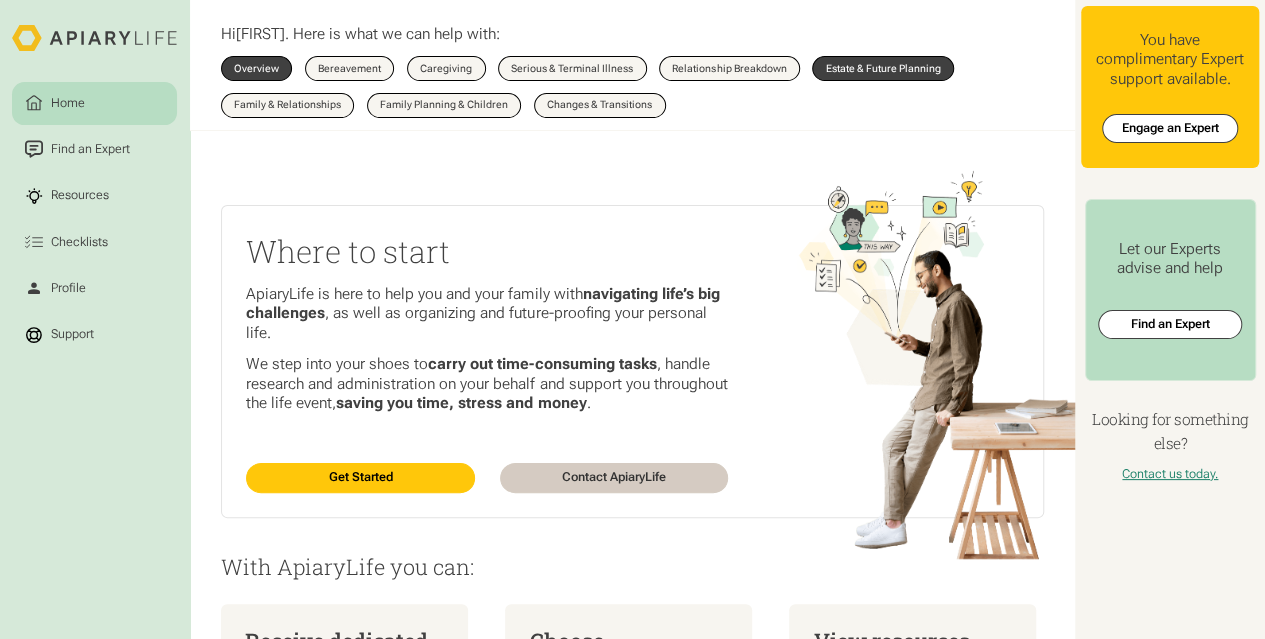 click on "Estate & Future Planning" at bounding box center [882, 69] 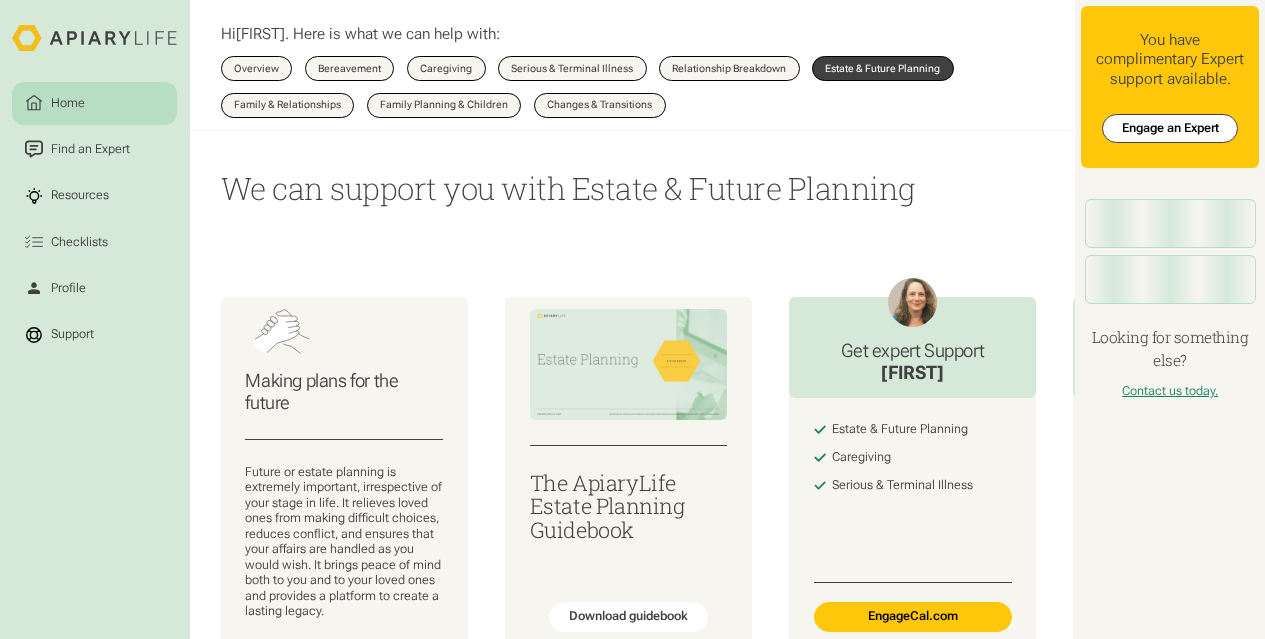 scroll, scrollTop: 0, scrollLeft: 0, axis: both 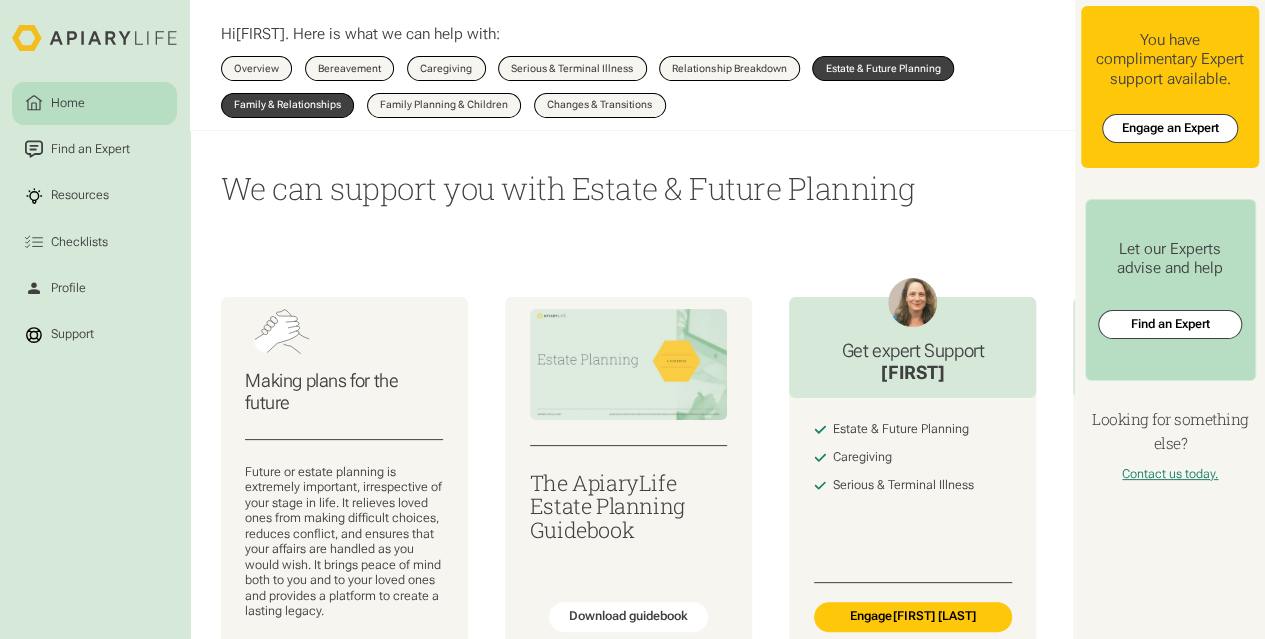 click on "Family & Relationships" at bounding box center [287, 105] 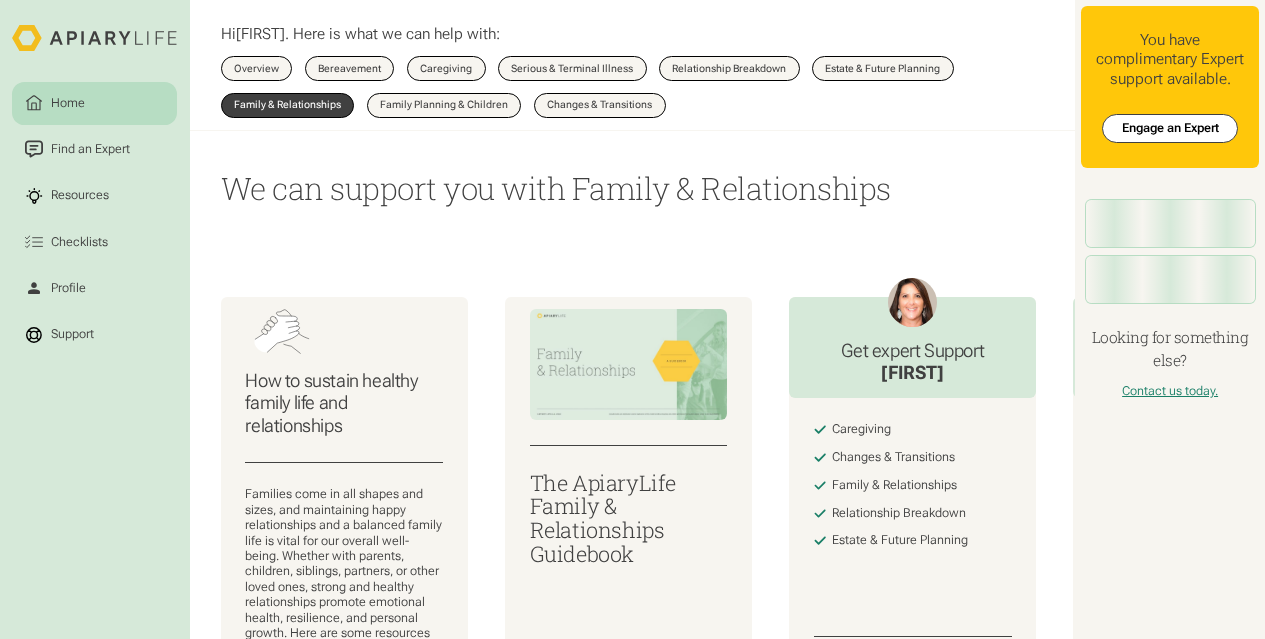 scroll, scrollTop: 0, scrollLeft: 0, axis: both 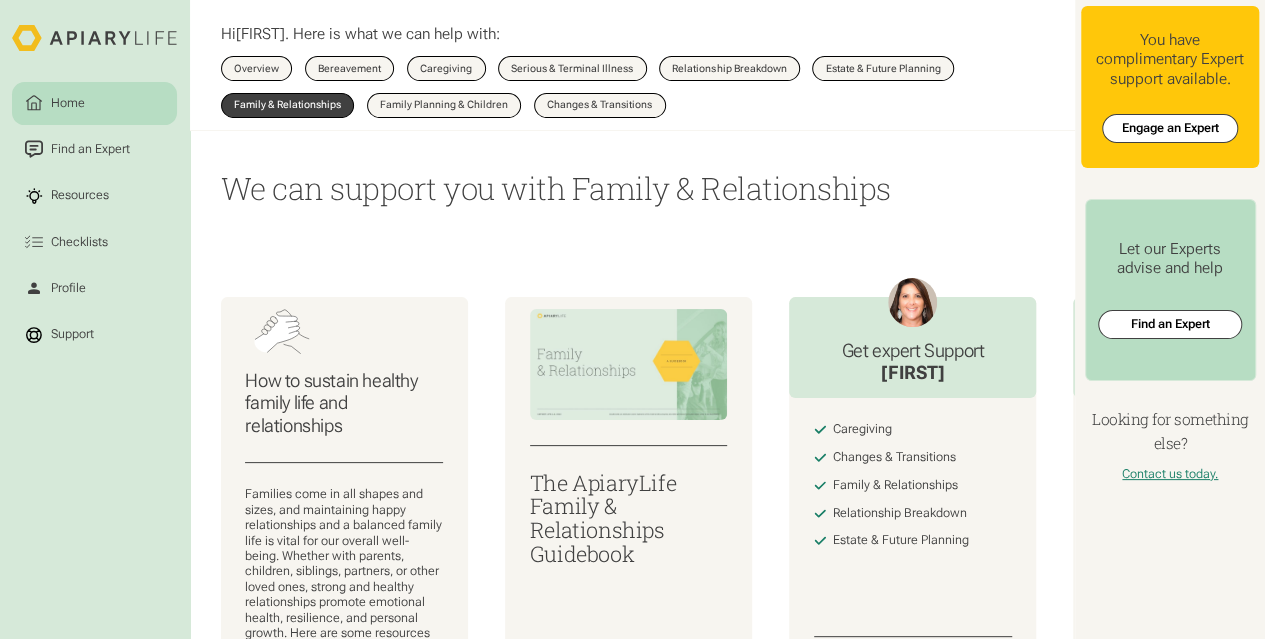 drag, startPoint x: 1269, startPoint y: 53, endPoint x: 1270, endPoint y: 37, distance: 16.03122 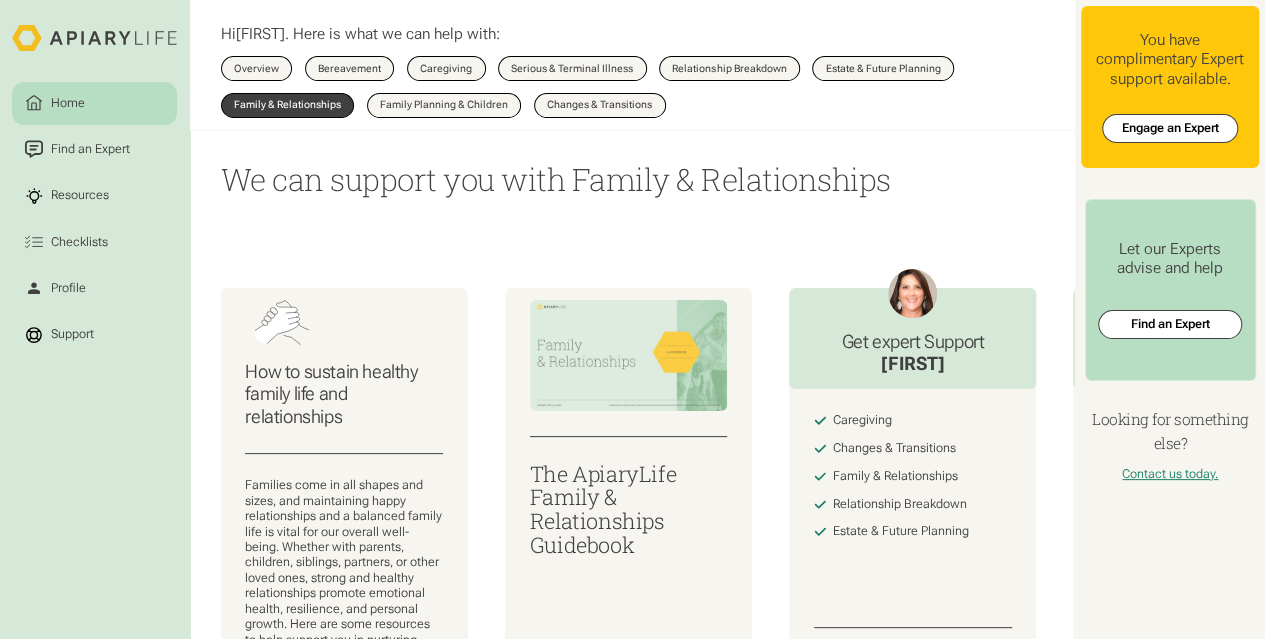 scroll, scrollTop: 0, scrollLeft: 0, axis: both 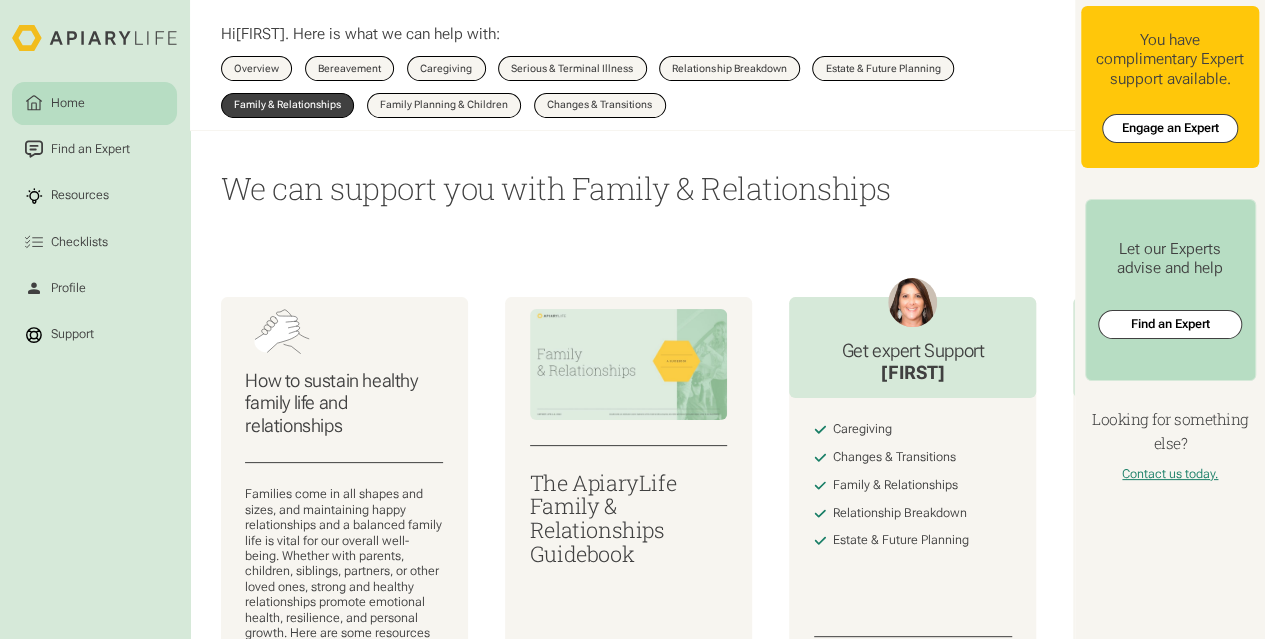 click on "We can support you with Family & Relationships" at bounding box center (633, 189) 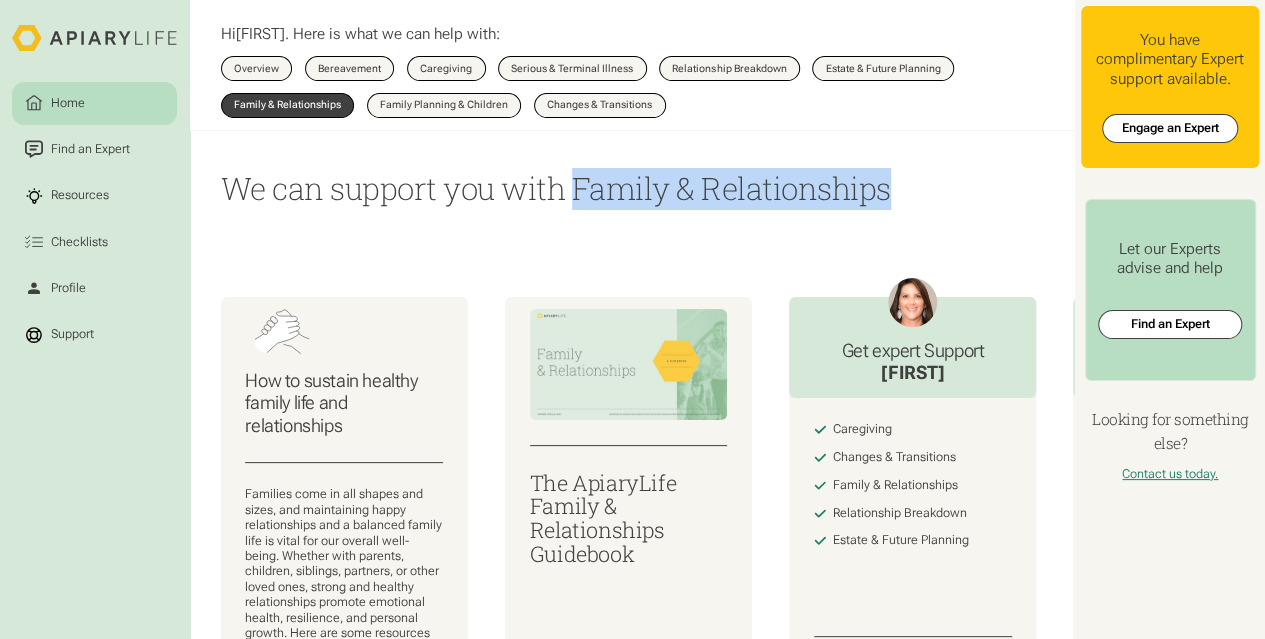 drag, startPoint x: 903, startPoint y: 191, endPoint x: 582, endPoint y: 205, distance: 321.30515 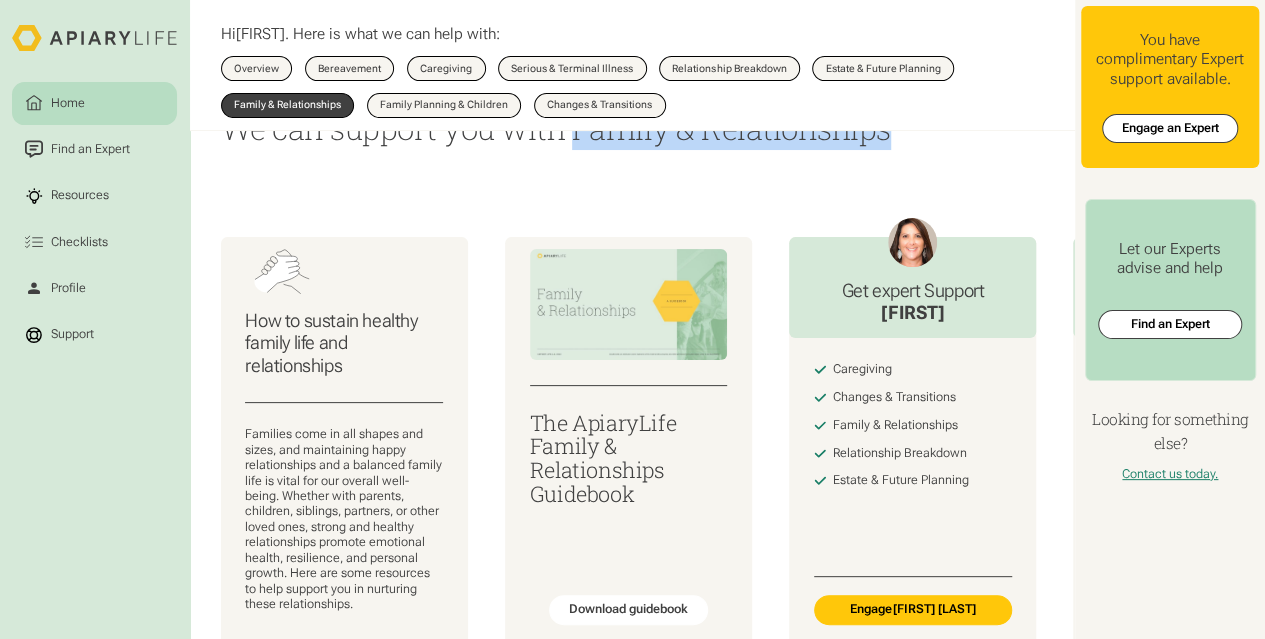 scroll, scrollTop: 0, scrollLeft: 0, axis: both 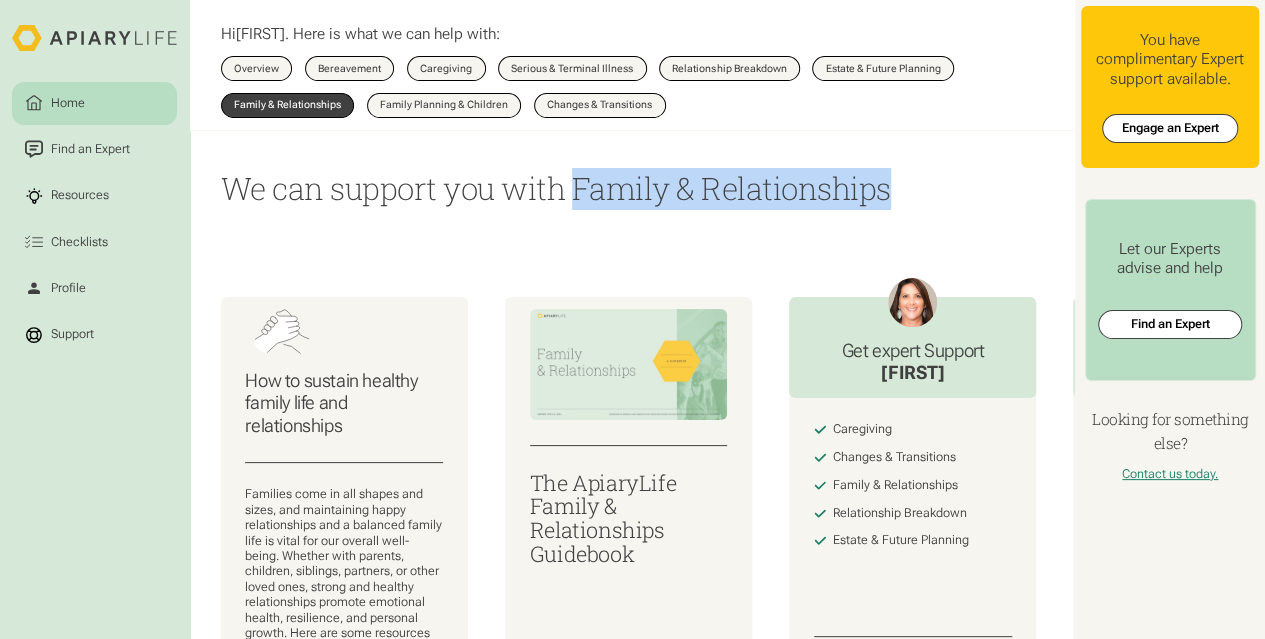 click on "We can support you with Family & Relationships" at bounding box center [633, 189] 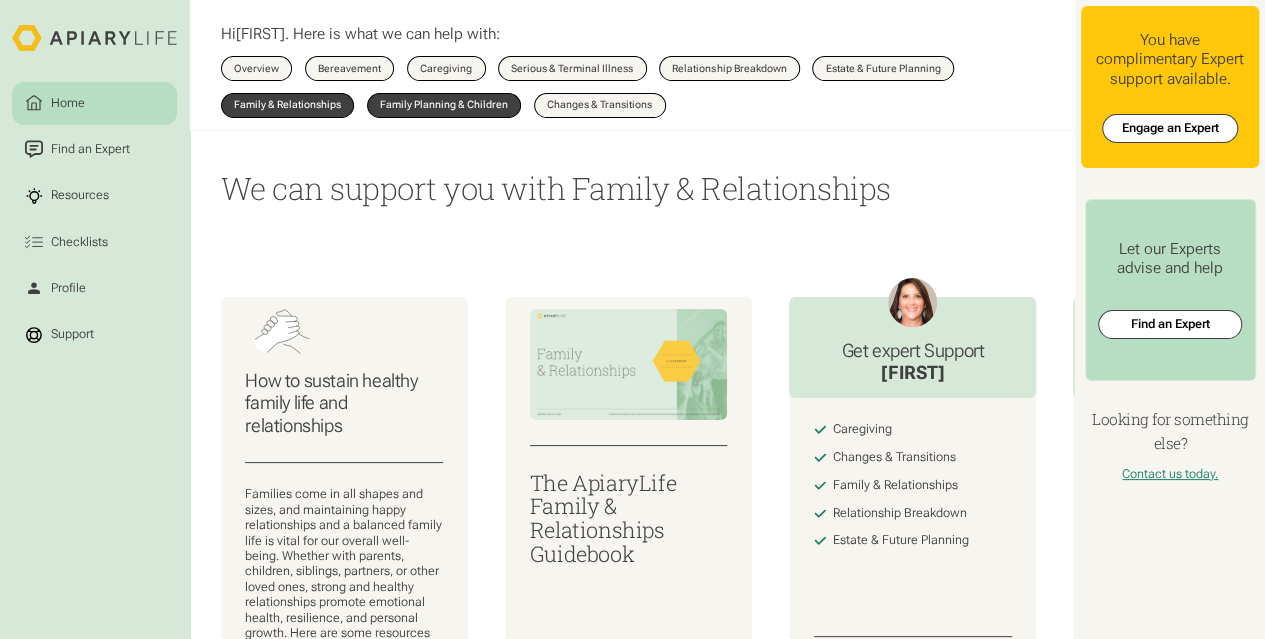 click on "Family Planning & Children" at bounding box center (444, 105) 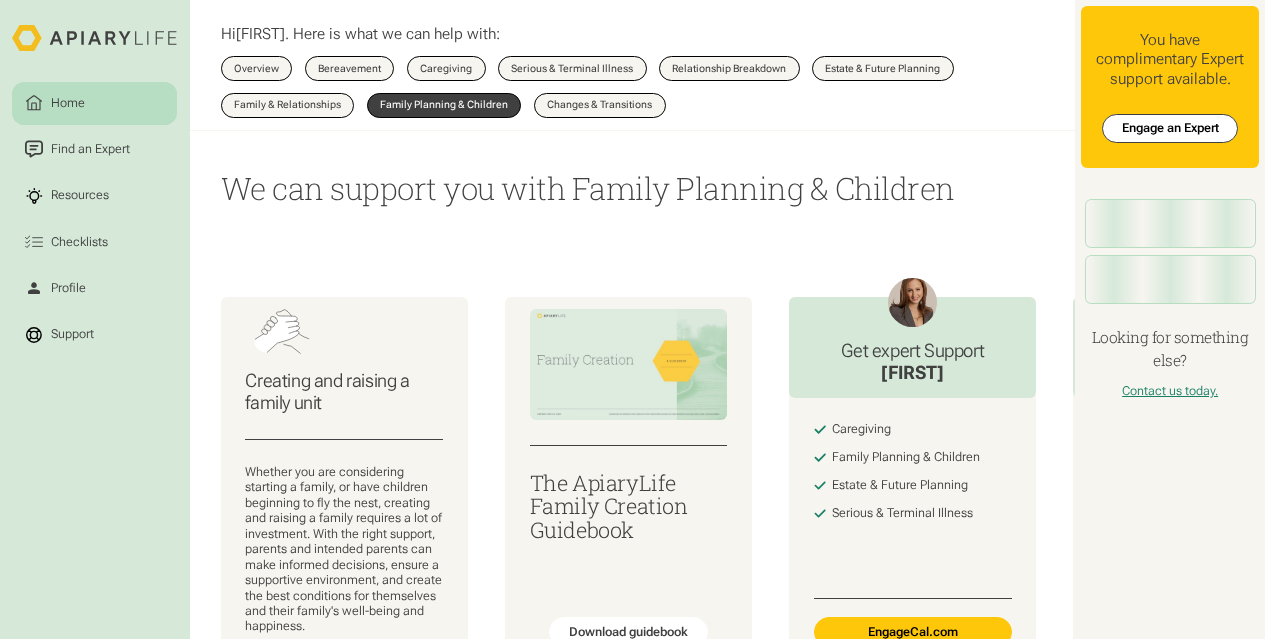 scroll, scrollTop: 0, scrollLeft: 0, axis: both 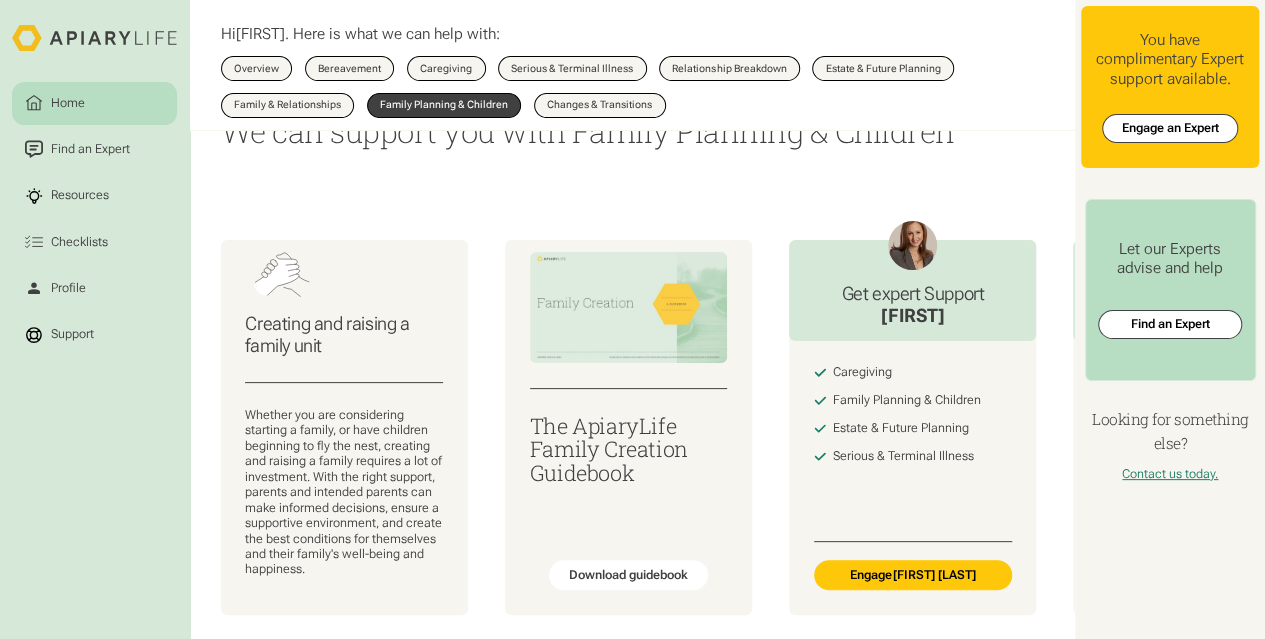 click on "Home
Find an Expert
Resources
Checklists
Profile
Support Hi  [FIRST] . Here is what we can help with: Overview Bereavement Overview Caregiving Overview Serious & Terminal Illness Overview Relationship Breakdown Overview Estate & Future Planning Overview Family & Relationships Overview Family Planning & Children Overview Changes & Transitions Overview We can support you with Family Planning & Children
Creating and raising a family unit  The ApiaryLife Family Creation Guidebook Download guidebook Get expert Support [FIRST]
Caregiving
Family Planning & Children
Estate & Future Planning
Serious & Terminal Illness Engage [FIRST] [LAST] Get expert Support [FIRST]
Changes & Transitions
Family & Relationships
Caregiving
Estate & Future Planning" at bounding box center [632, 262] 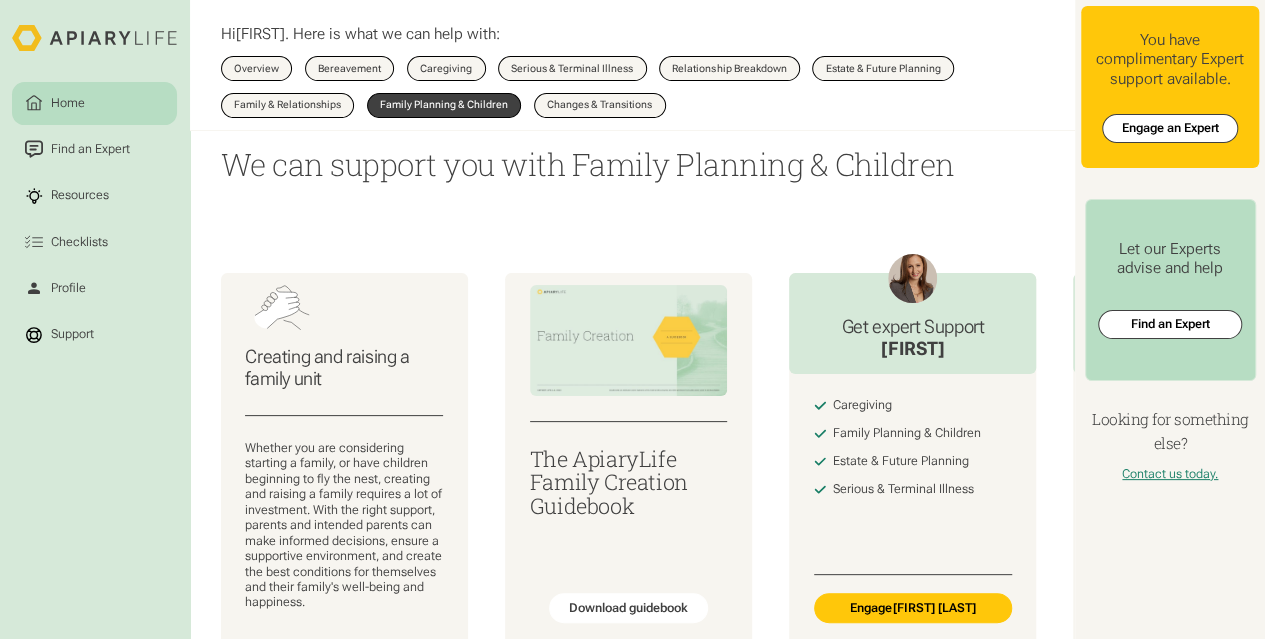 scroll, scrollTop: 0, scrollLeft: 0, axis: both 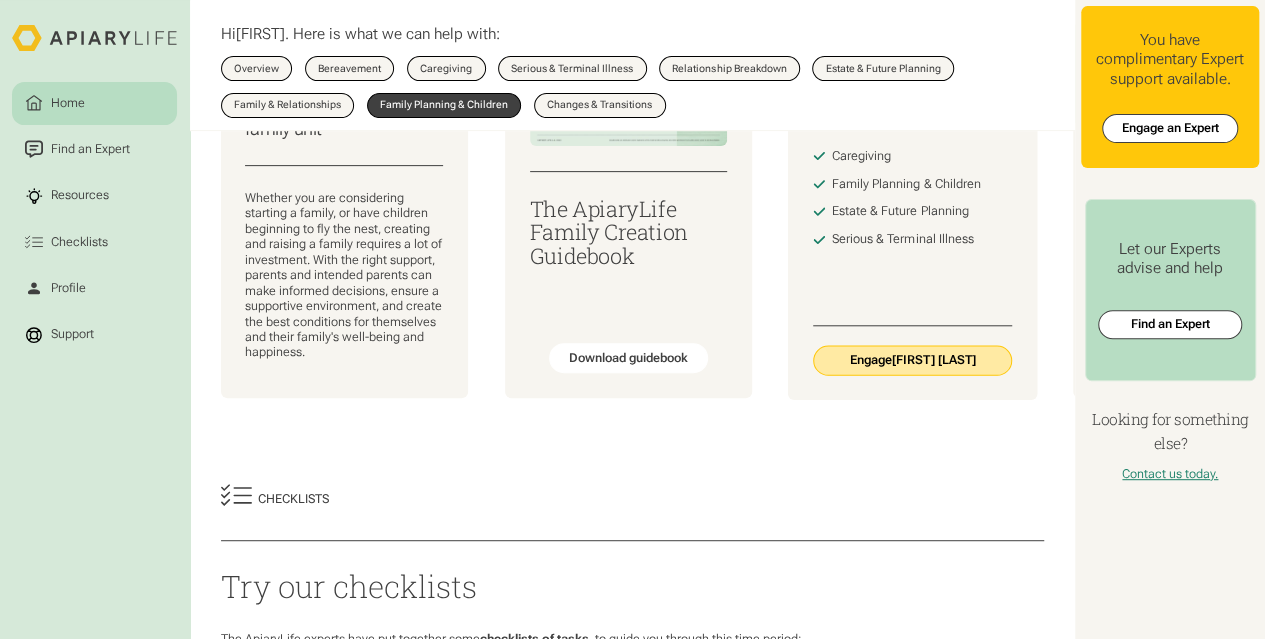 click on "Engage  Lindsey Berger" at bounding box center [913, 360] 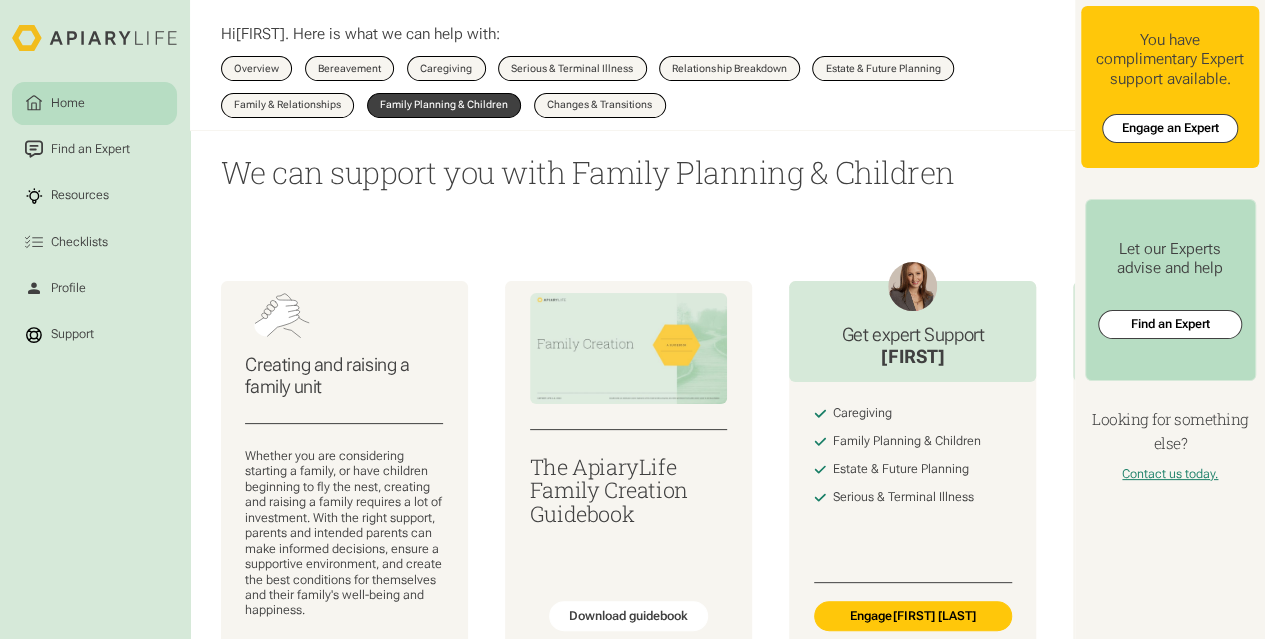 scroll, scrollTop: 0, scrollLeft: 0, axis: both 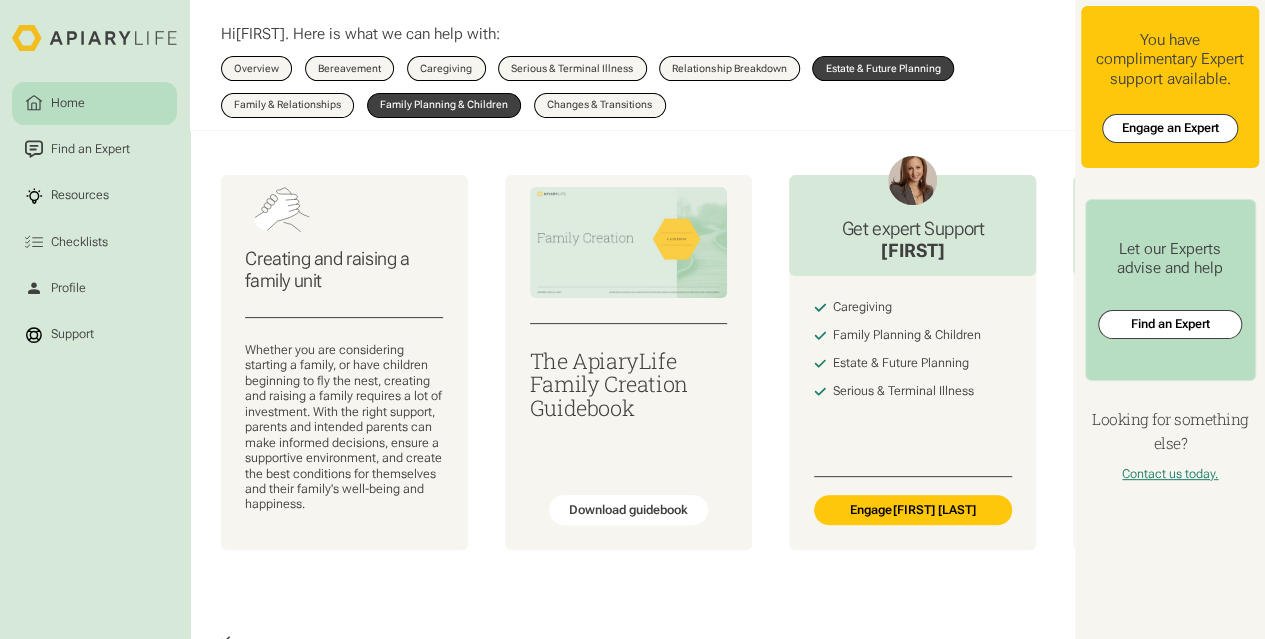 click on "Estate & Future Planning" at bounding box center [882, 69] 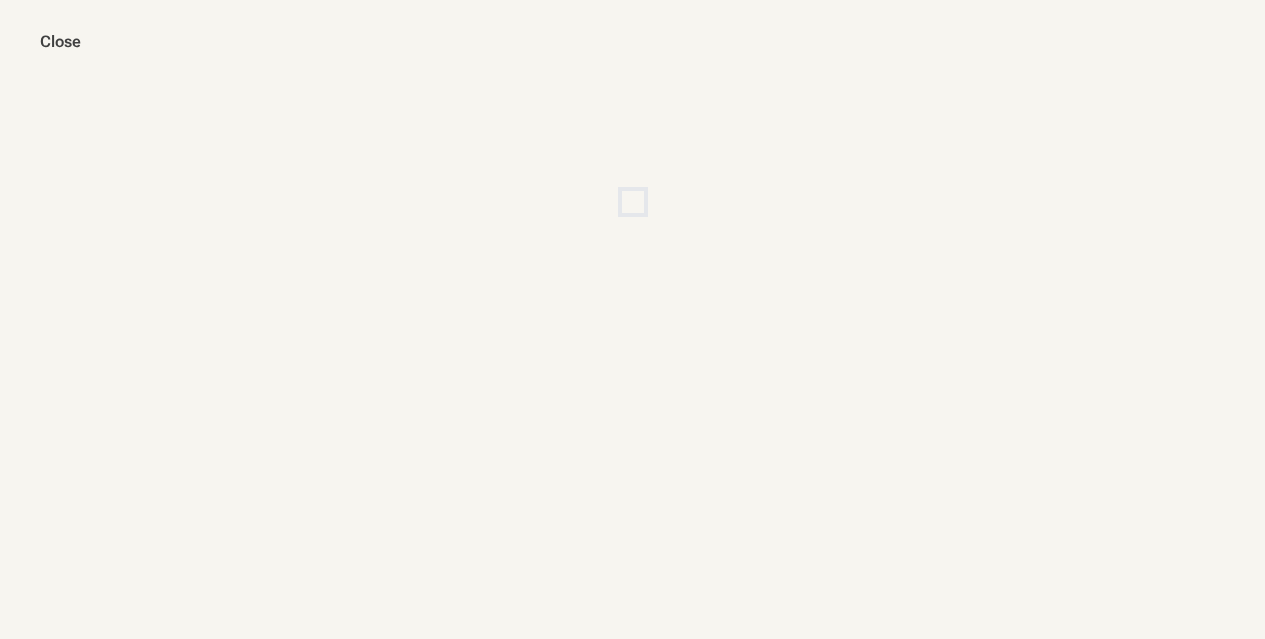 scroll, scrollTop: 0, scrollLeft: 0, axis: both 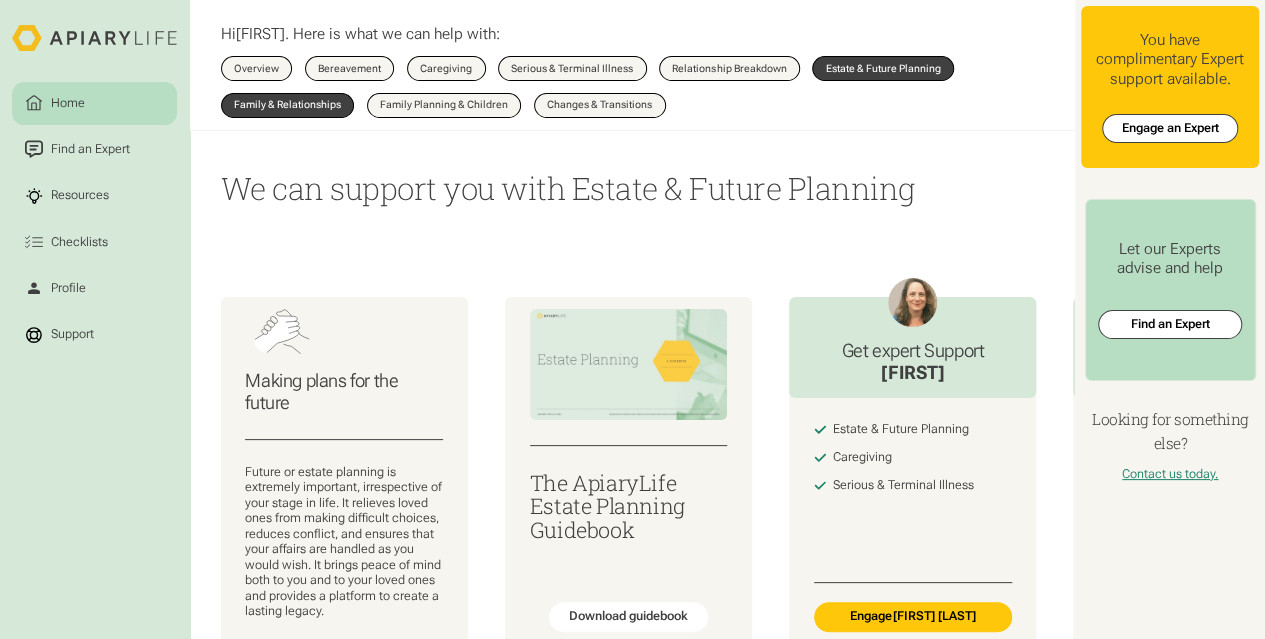 click on "Family & Relationships" at bounding box center (287, 105) 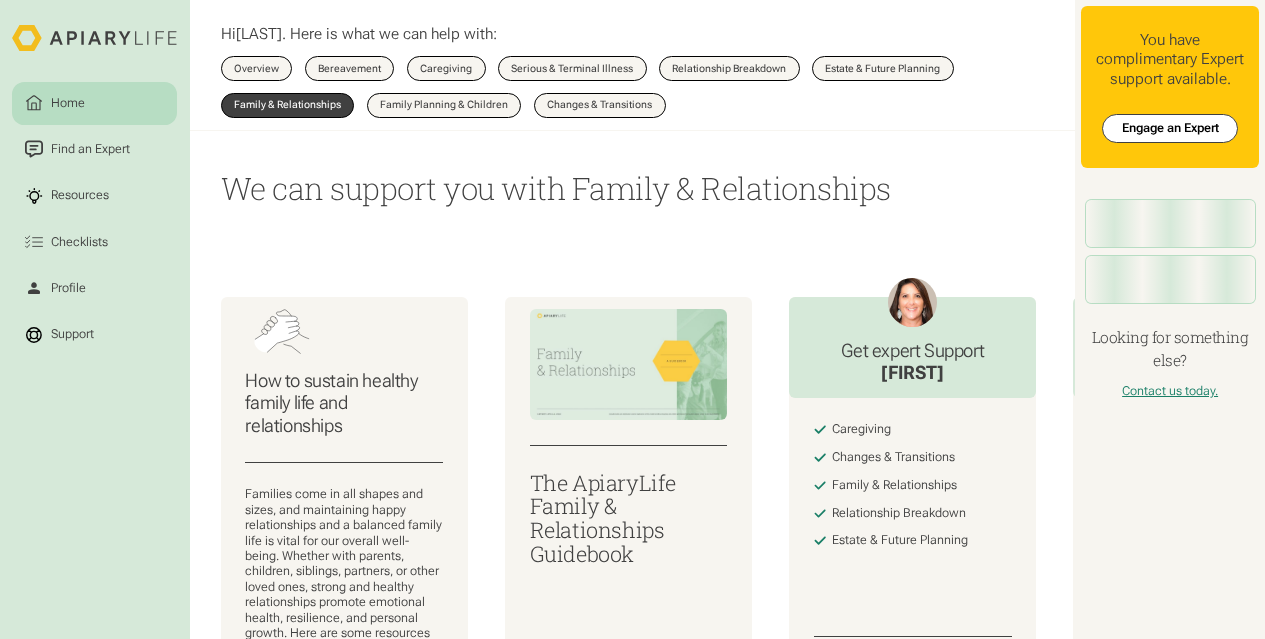 scroll, scrollTop: 0, scrollLeft: 0, axis: both 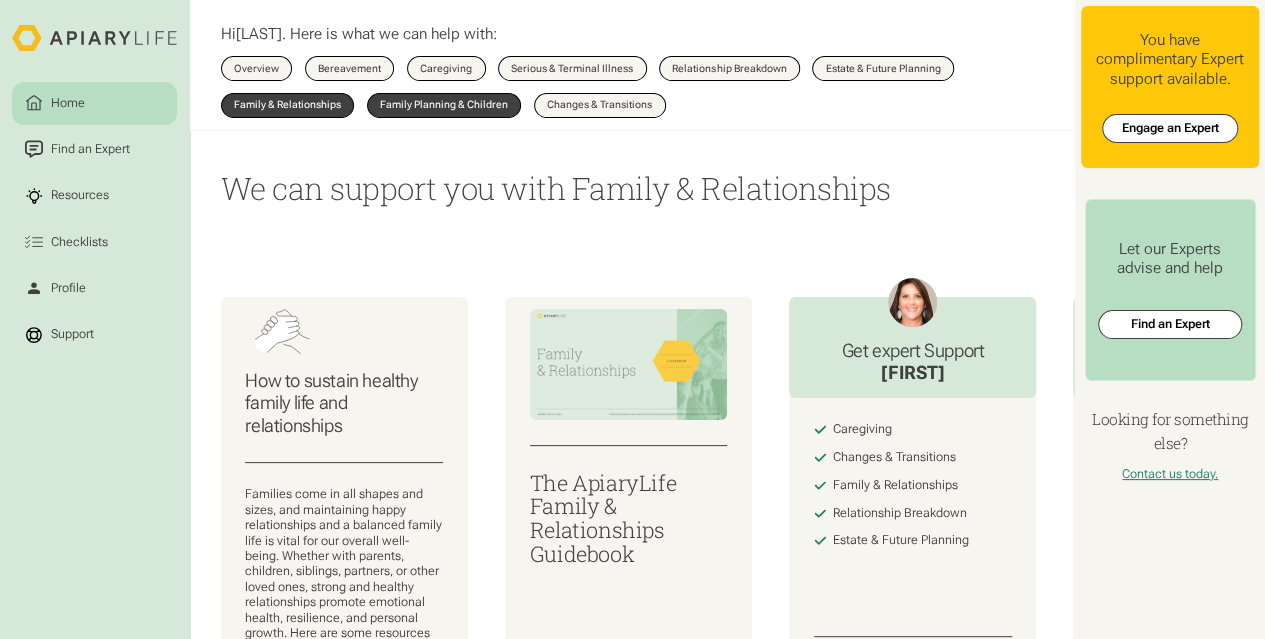 click on "Family Planning & Children" at bounding box center [444, 105] 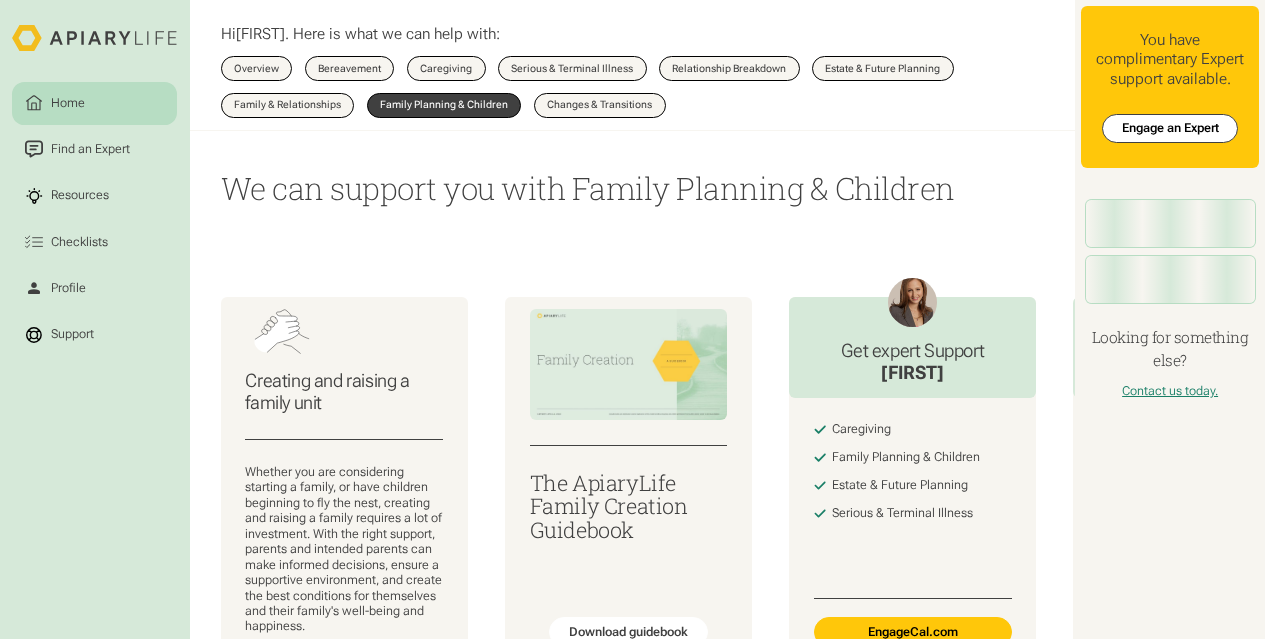 scroll, scrollTop: 0, scrollLeft: 0, axis: both 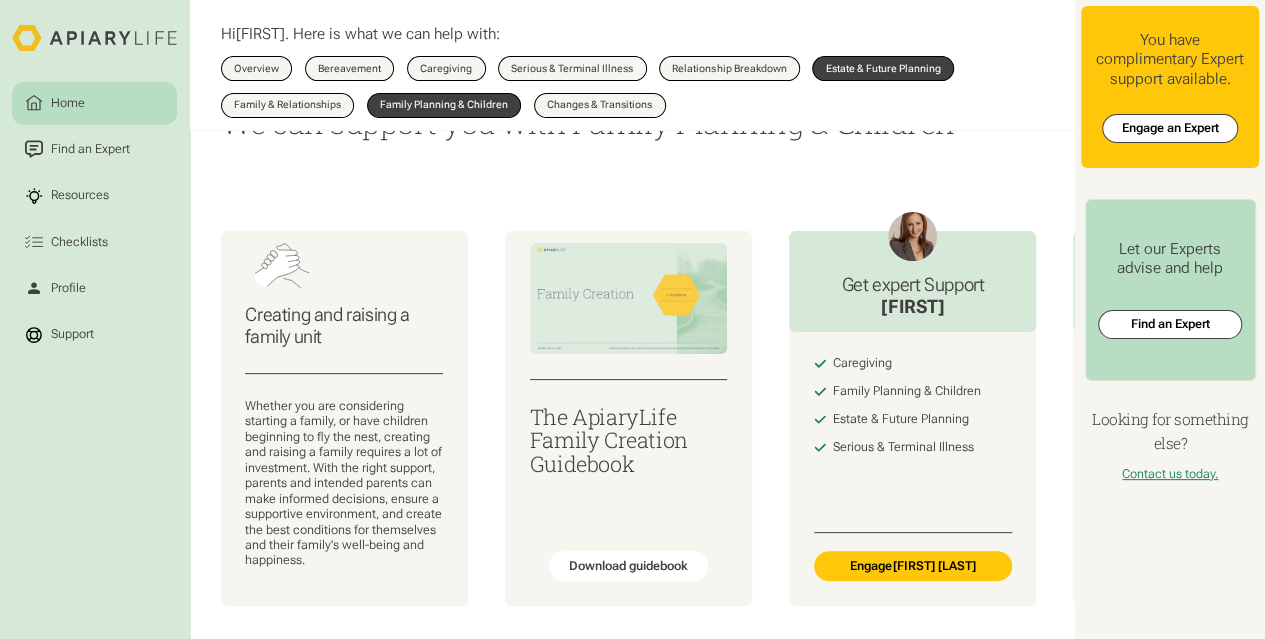 click on "Estate & Future Planning" at bounding box center [882, 69] 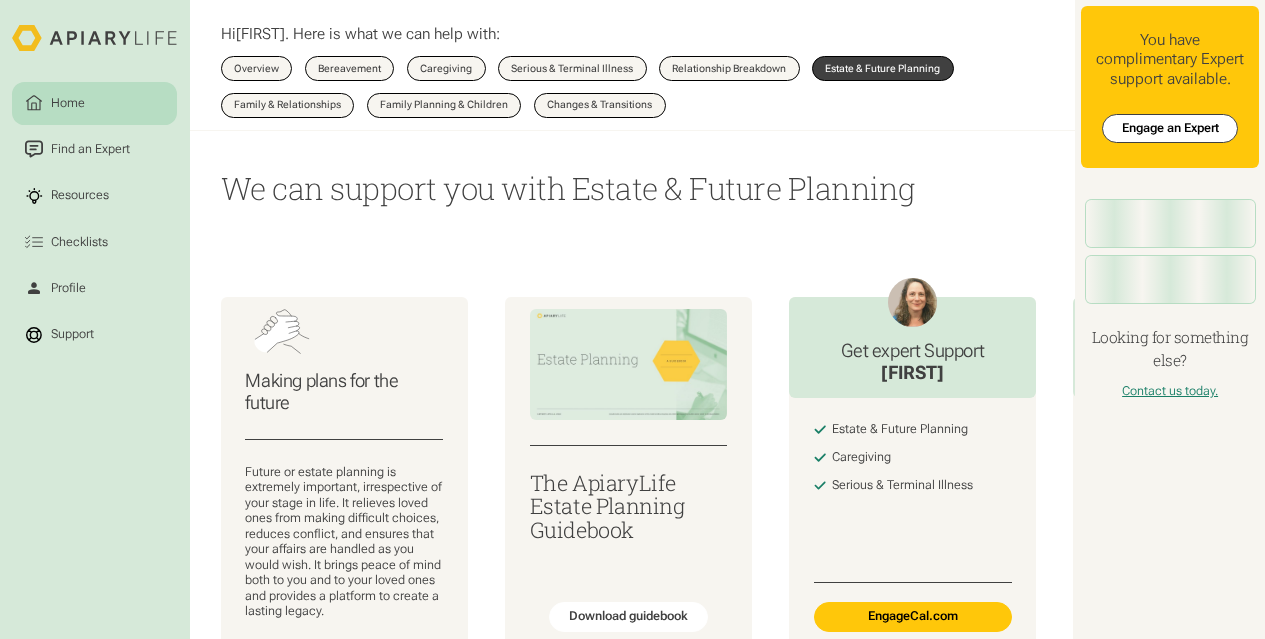 scroll, scrollTop: 0, scrollLeft: 0, axis: both 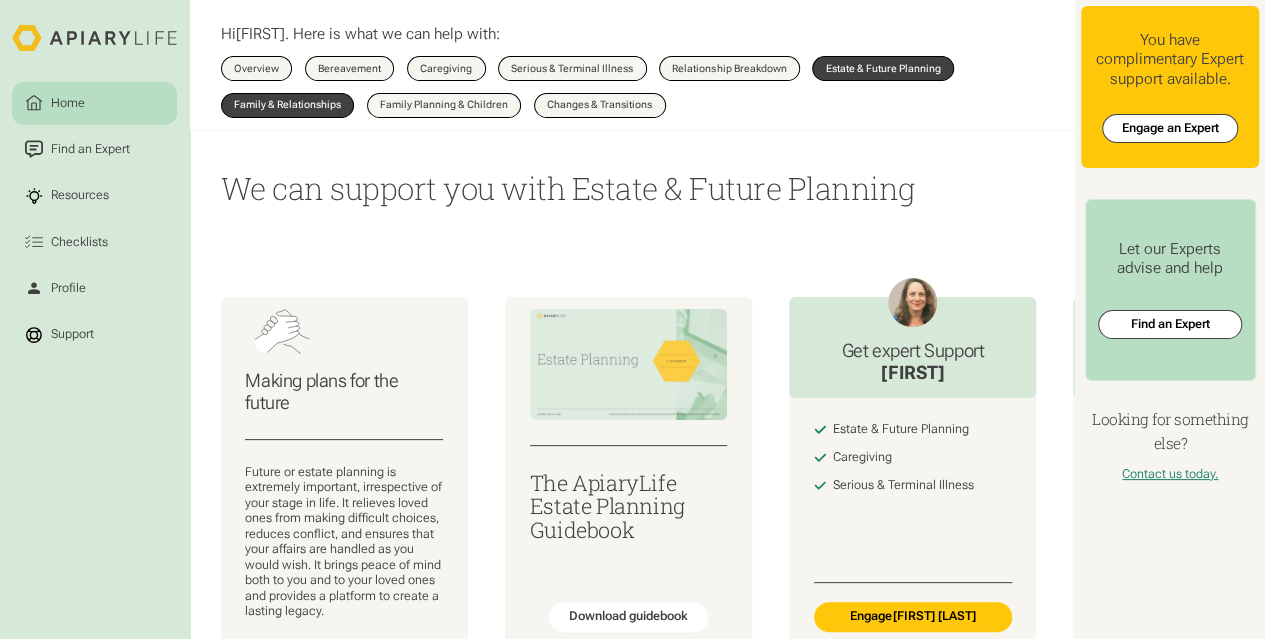 click on "Family & Relationships" at bounding box center [288, 105] 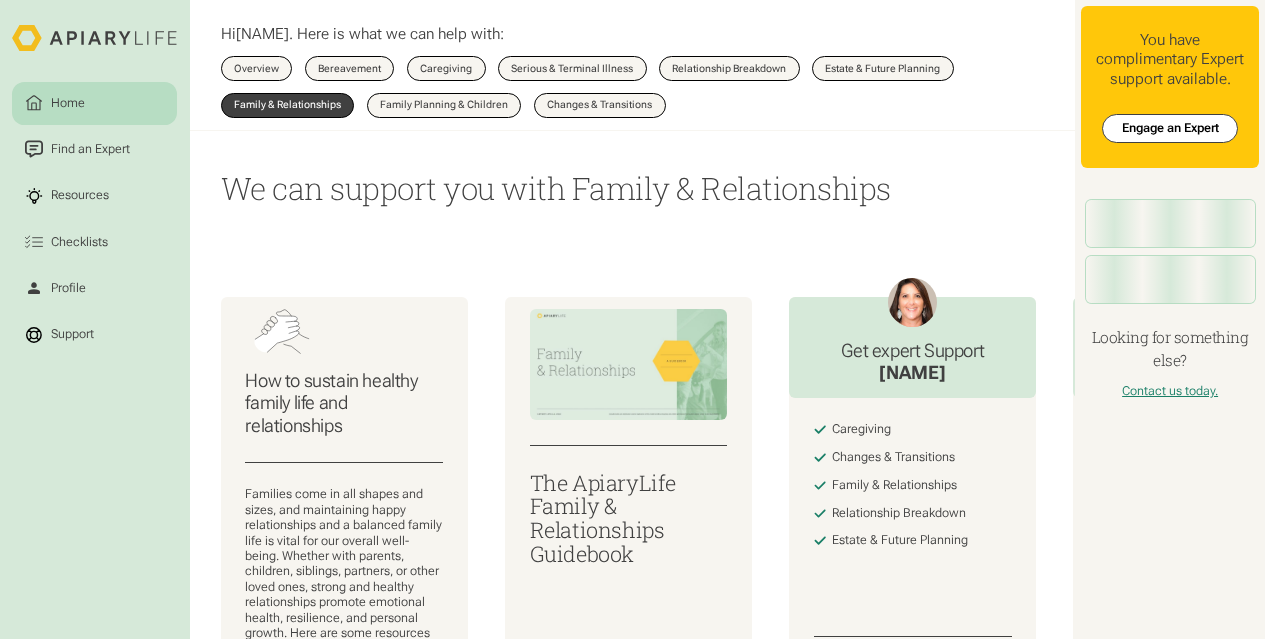 scroll, scrollTop: 0, scrollLeft: 0, axis: both 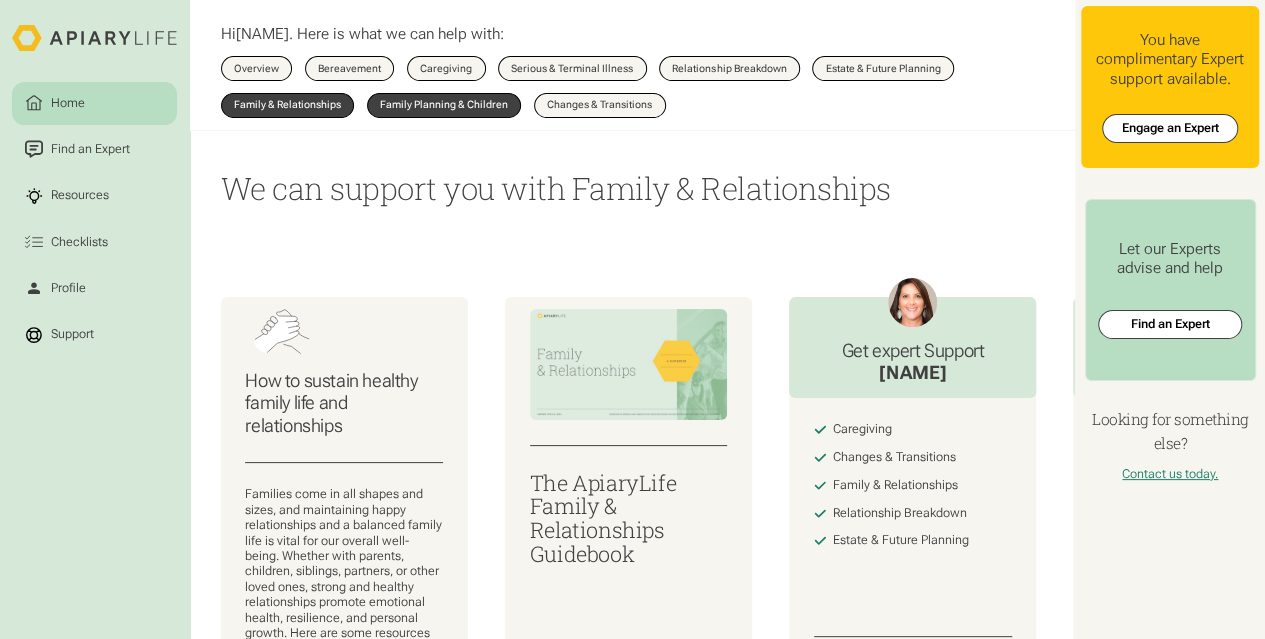 click on "Family Planning & Children" at bounding box center (444, 105) 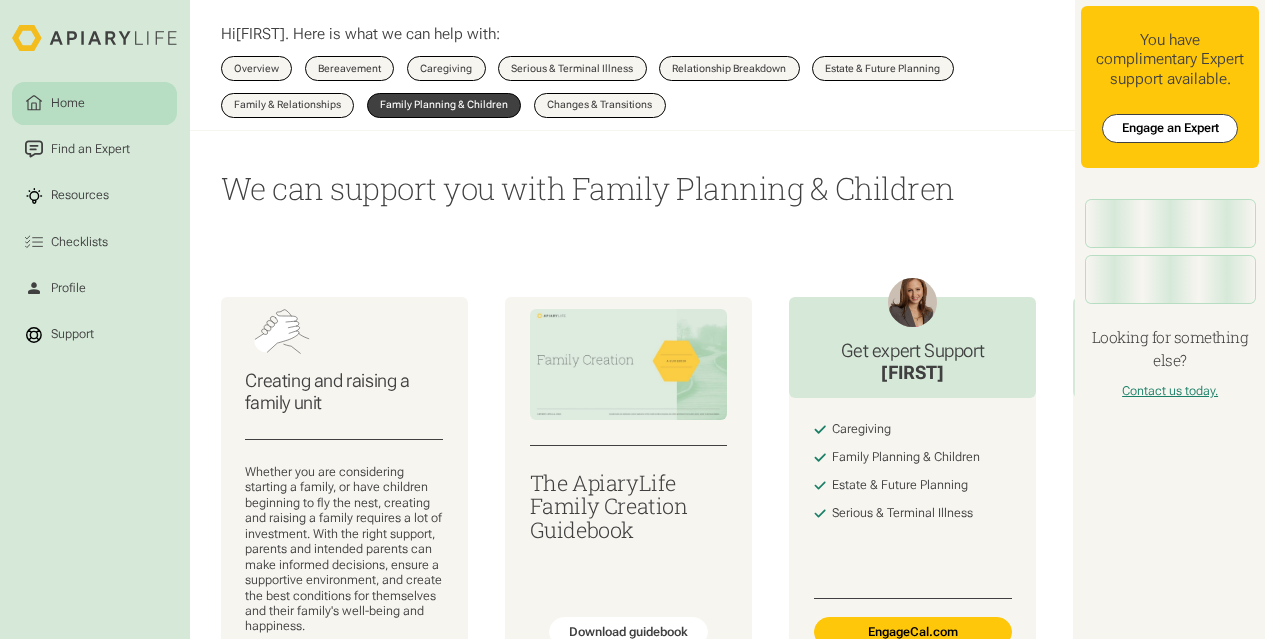 scroll, scrollTop: 0, scrollLeft: 0, axis: both 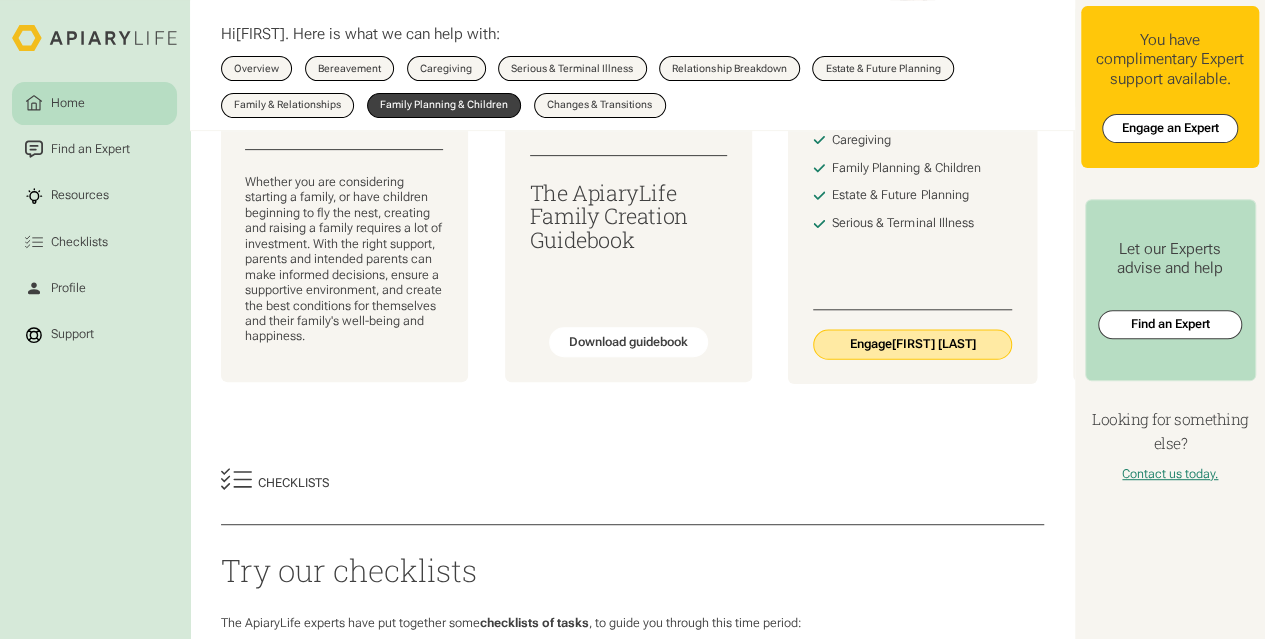 click on "Engage  [FIRST] [LAST]" at bounding box center [913, 344] 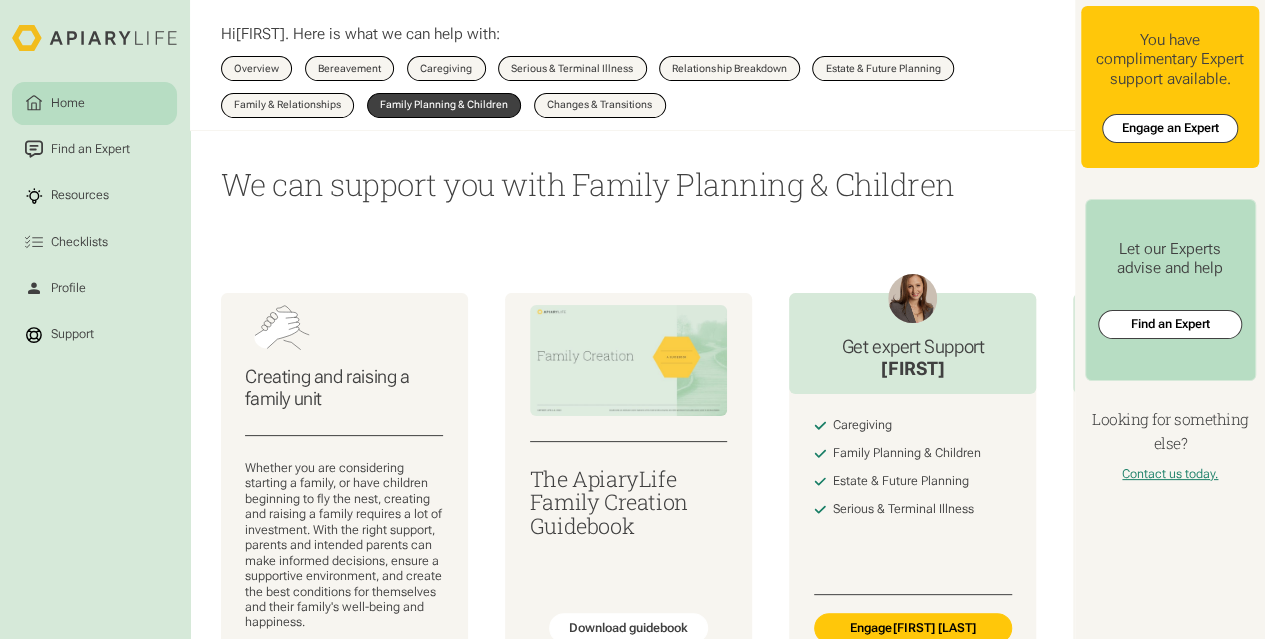 scroll, scrollTop: 0, scrollLeft: 0, axis: both 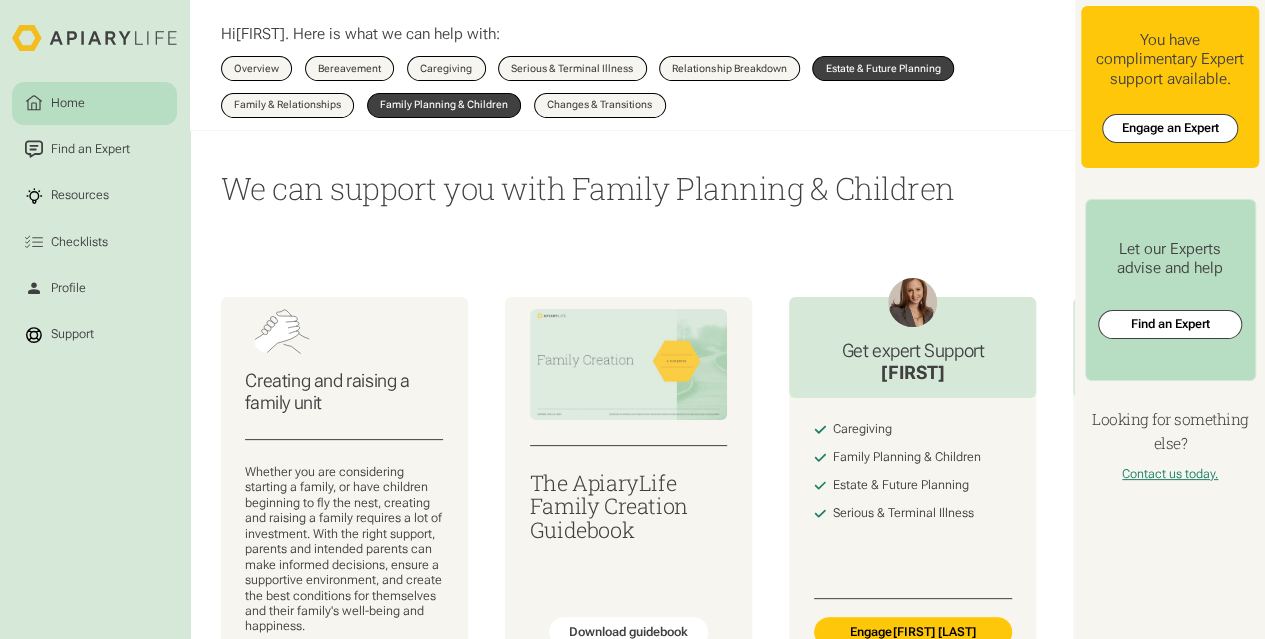 click on "Estate & Future Planning" at bounding box center (883, 68) 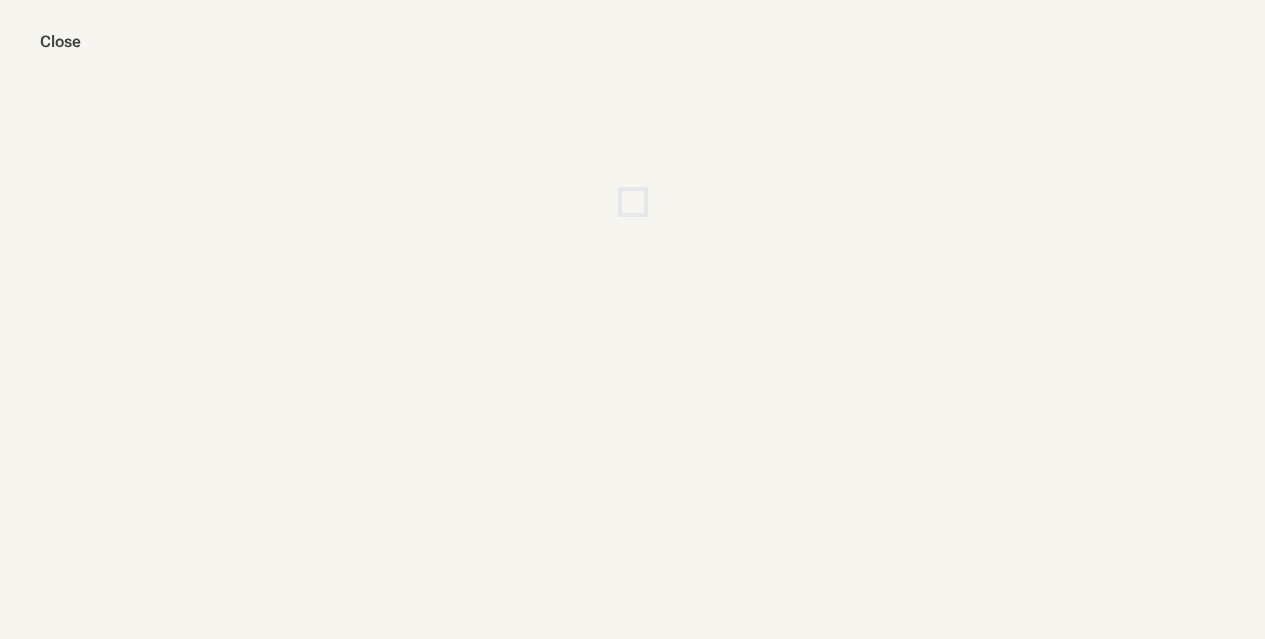 scroll, scrollTop: 0, scrollLeft: 0, axis: both 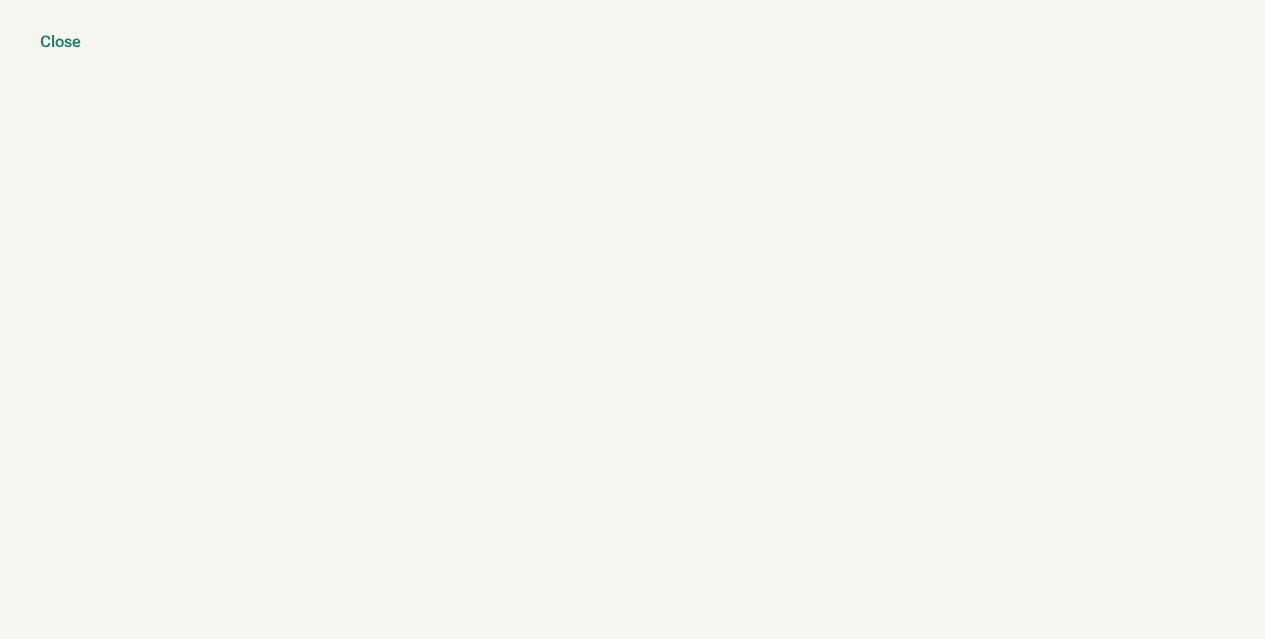 click on "Close" at bounding box center (60, 42) 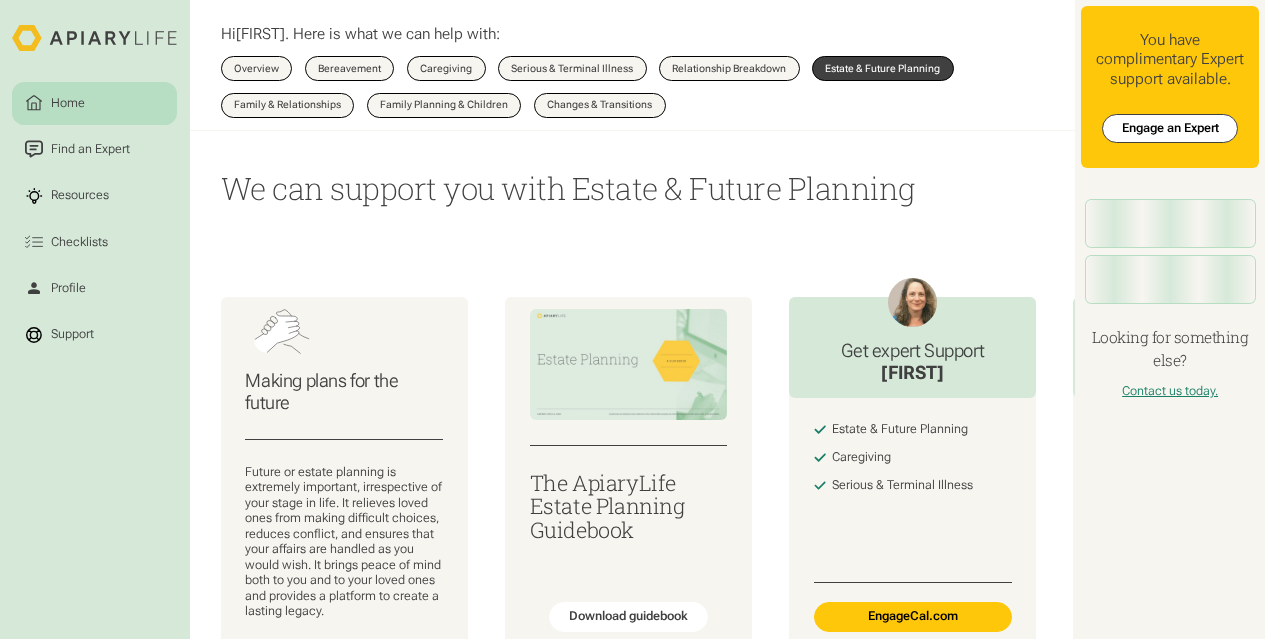 scroll, scrollTop: 0, scrollLeft: 0, axis: both 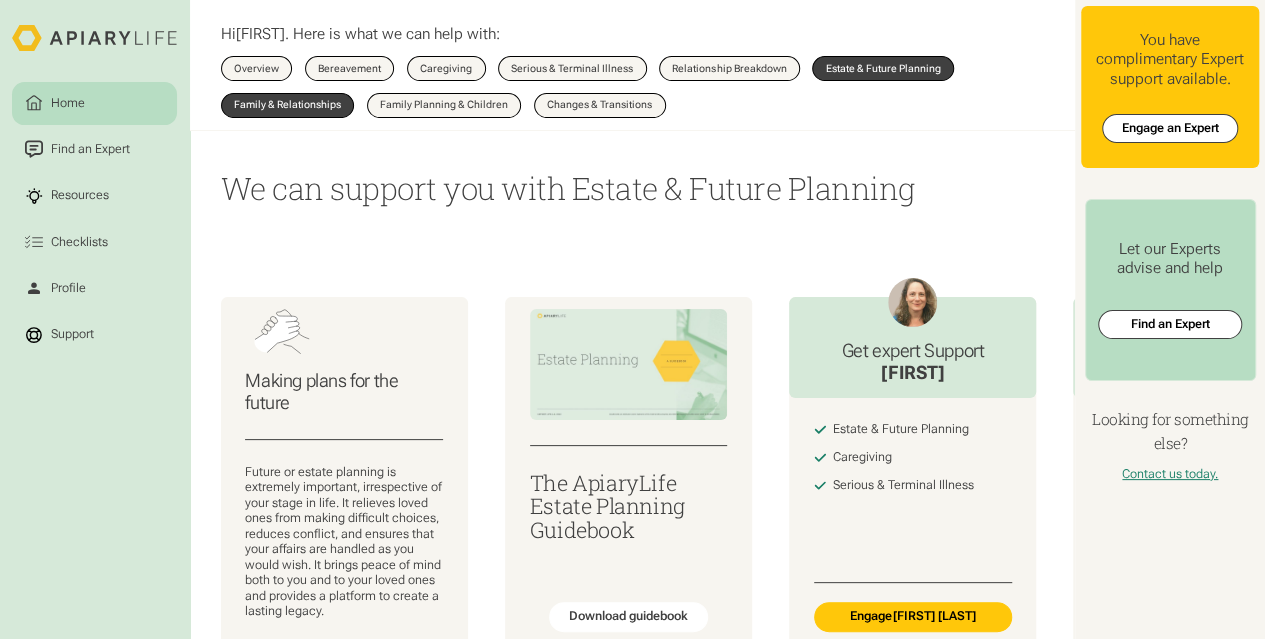 click on "Family & Relationships" at bounding box center [287, 105] 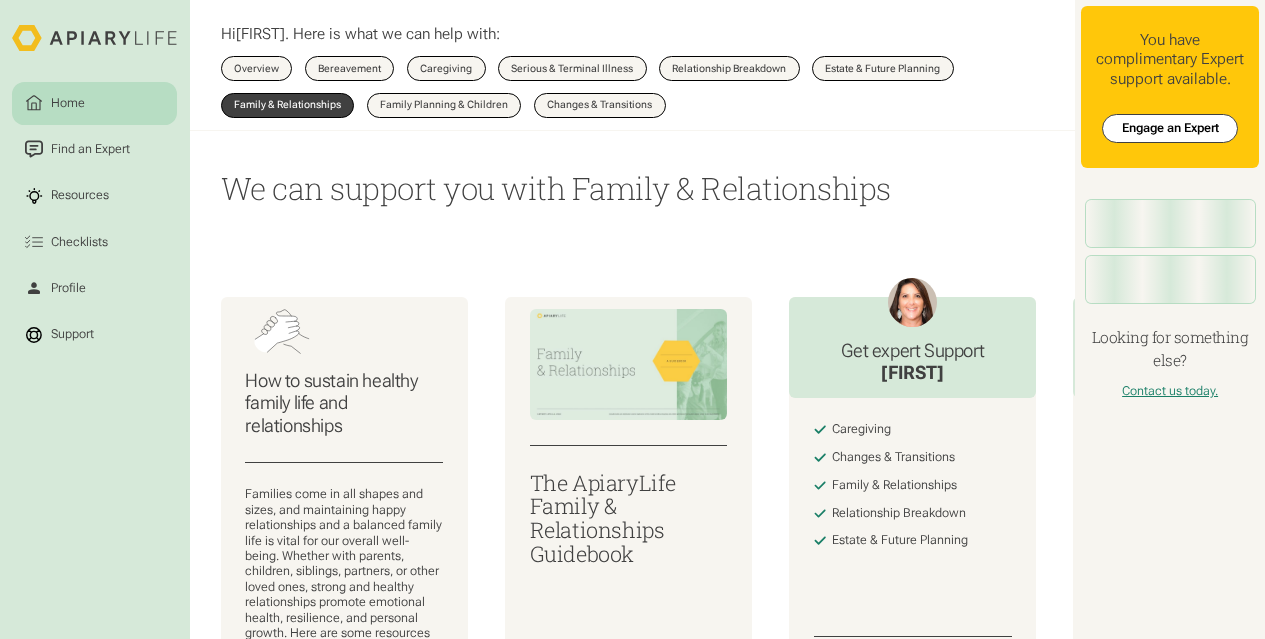 scroll, scrollTop: 0, scrollLeft: 0, axis: both 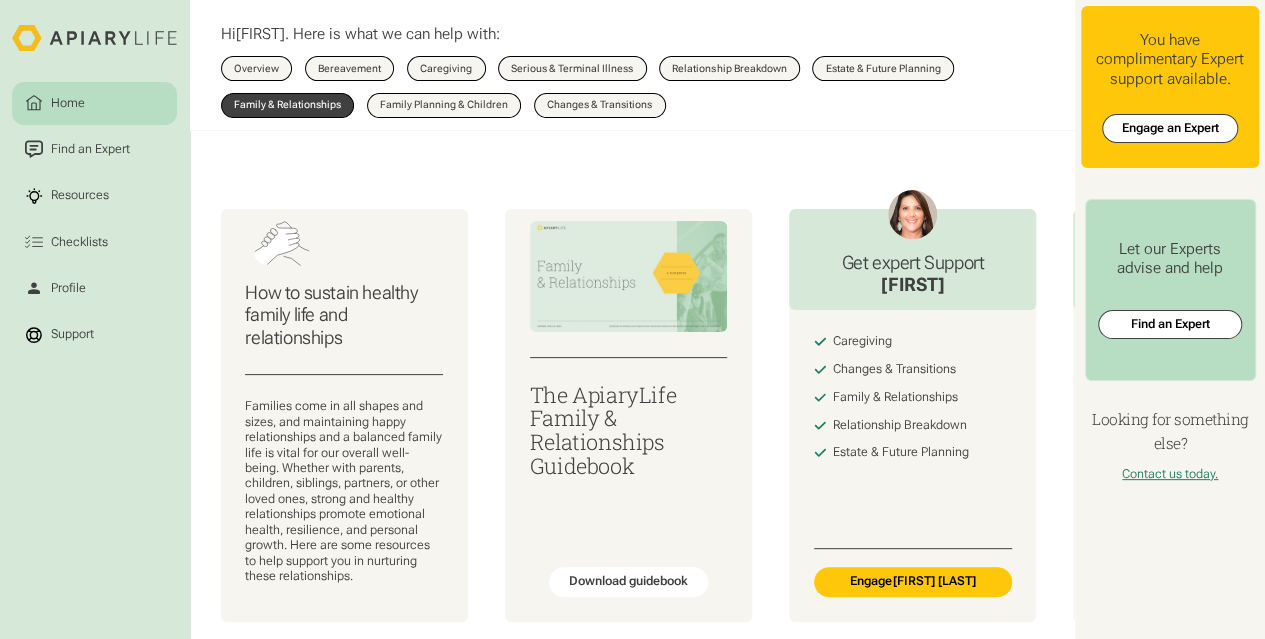 click on "Overview Bereavement Overview Caregiving Overview Serious & Terminal Illness Overview Relationship Breakdown Overview Estate & Future Planning Overview Family & Relationships Overview Family Planning & Children Overview Changes & Transitions Overview" at bounding box center (633, 86) 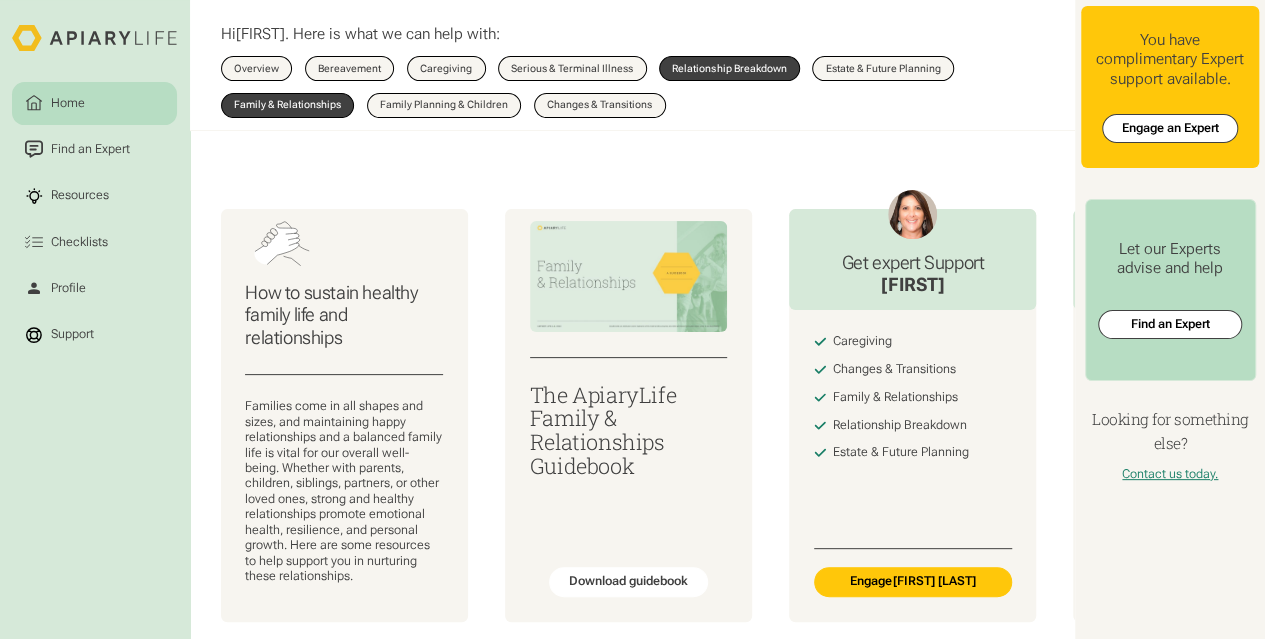 click on "Relationship Breakdown" at bounding box center (729, 68) 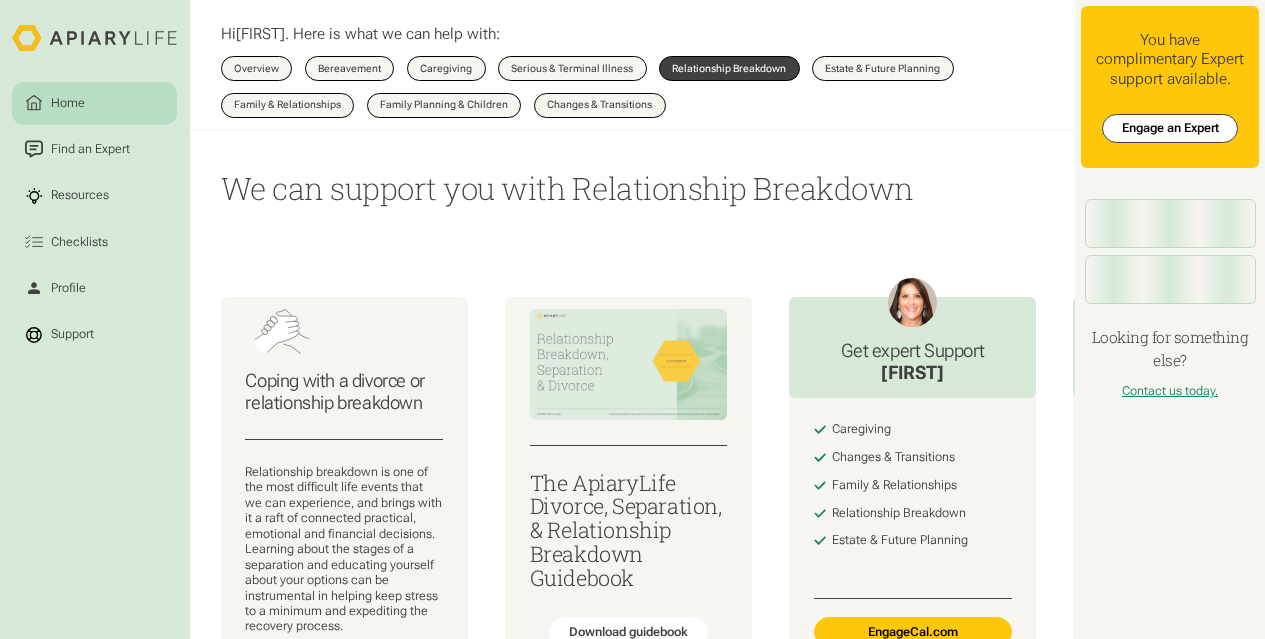 scroll, scrollTop: 0, scrollLeft: 0, axis: both 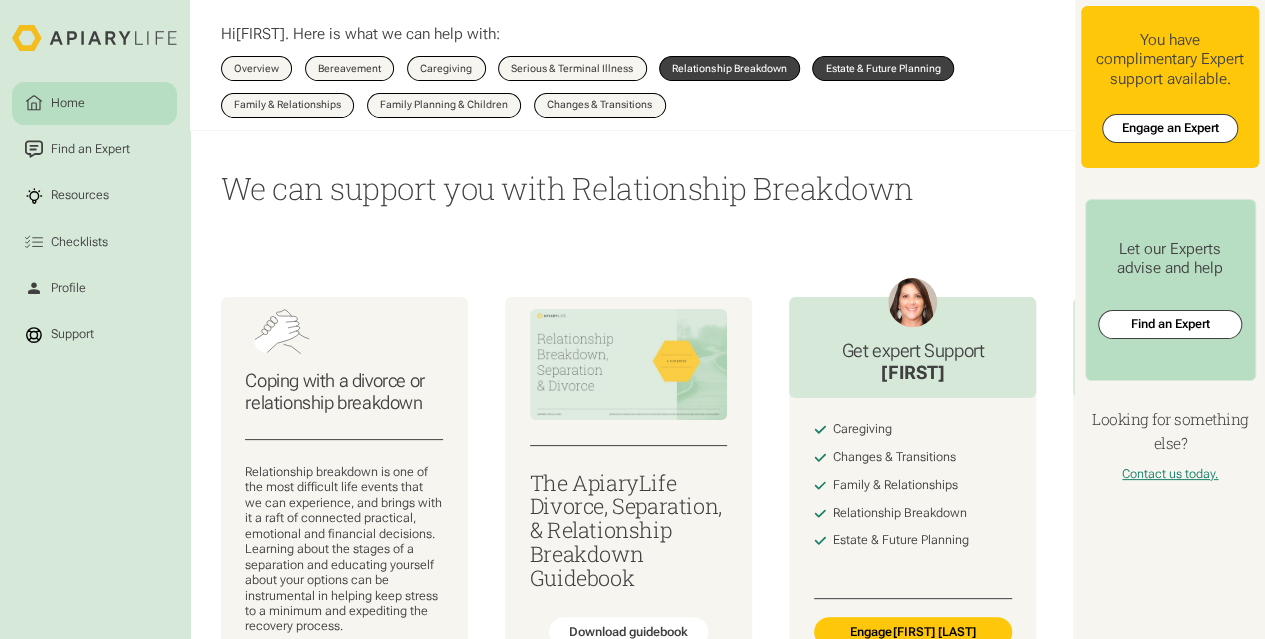 click on "Estate & Future Planning" at bounding box center (883, 68) 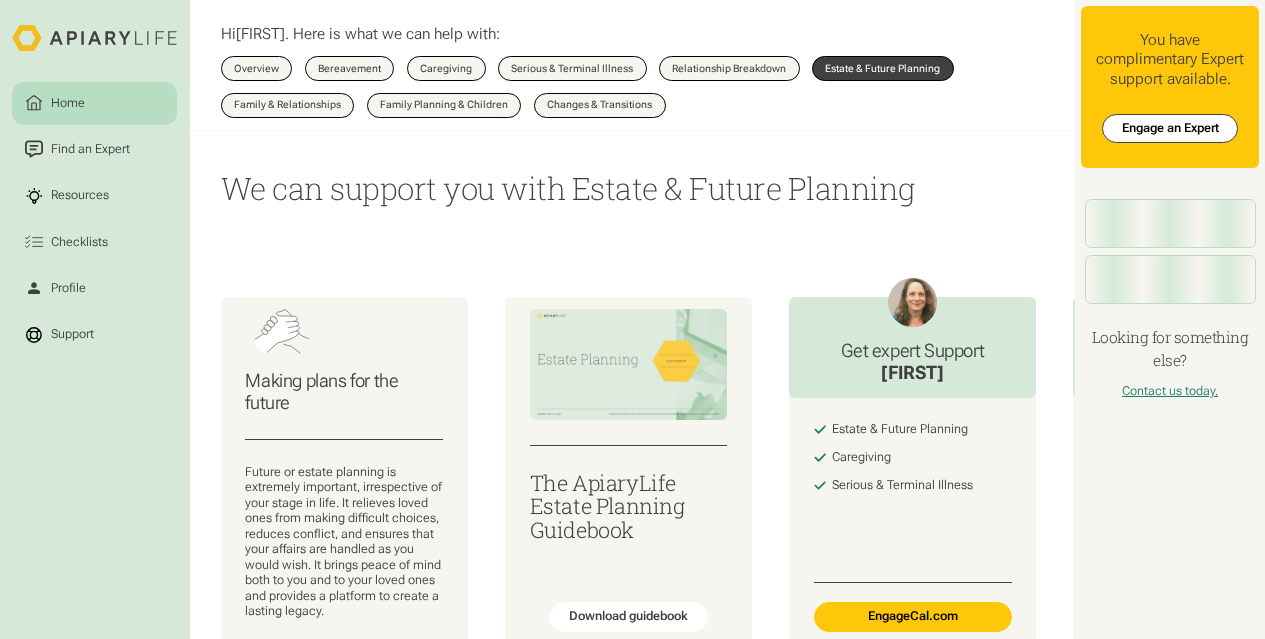 scroll, scrollTop: 0, scrollLeft: 0, axis: both 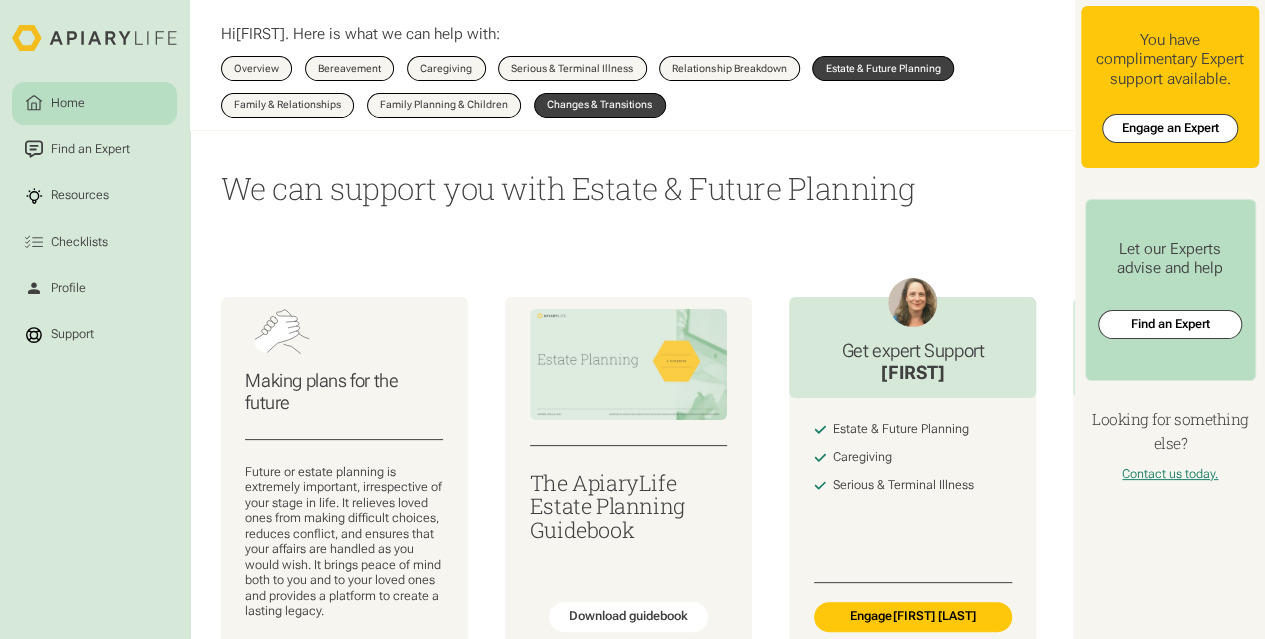 click on "Changes & Transitions" at bounding box center [600, 105] 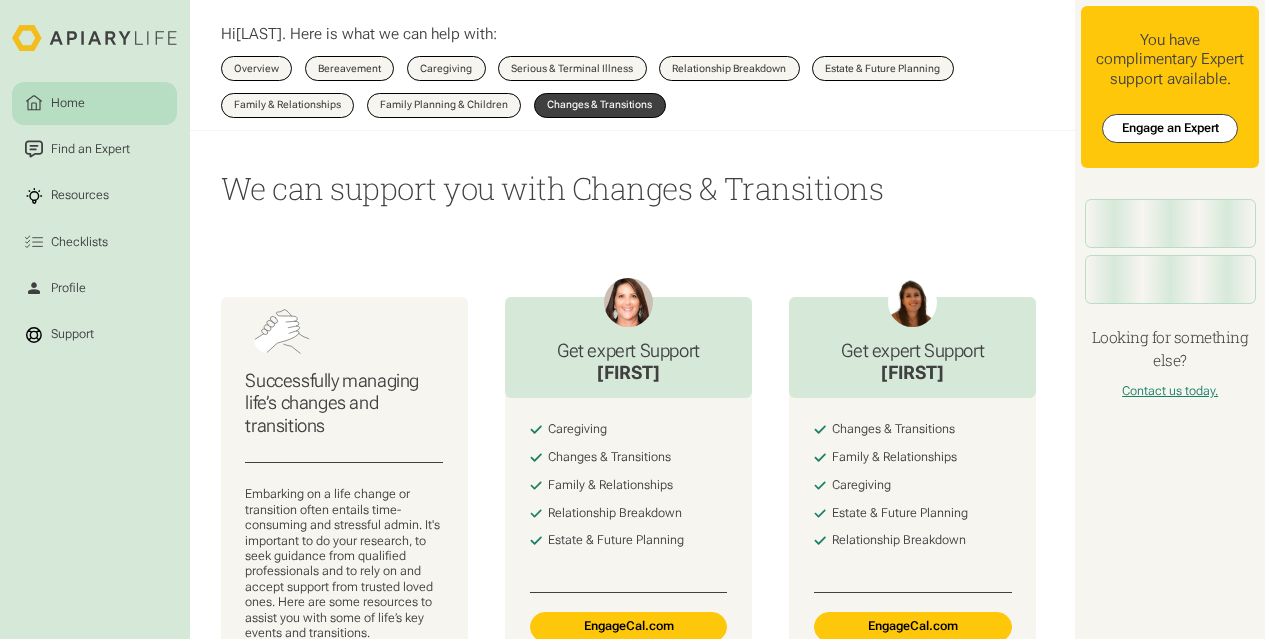 scroll, scrollTop: 0, scrollLeft: 0, axis: both 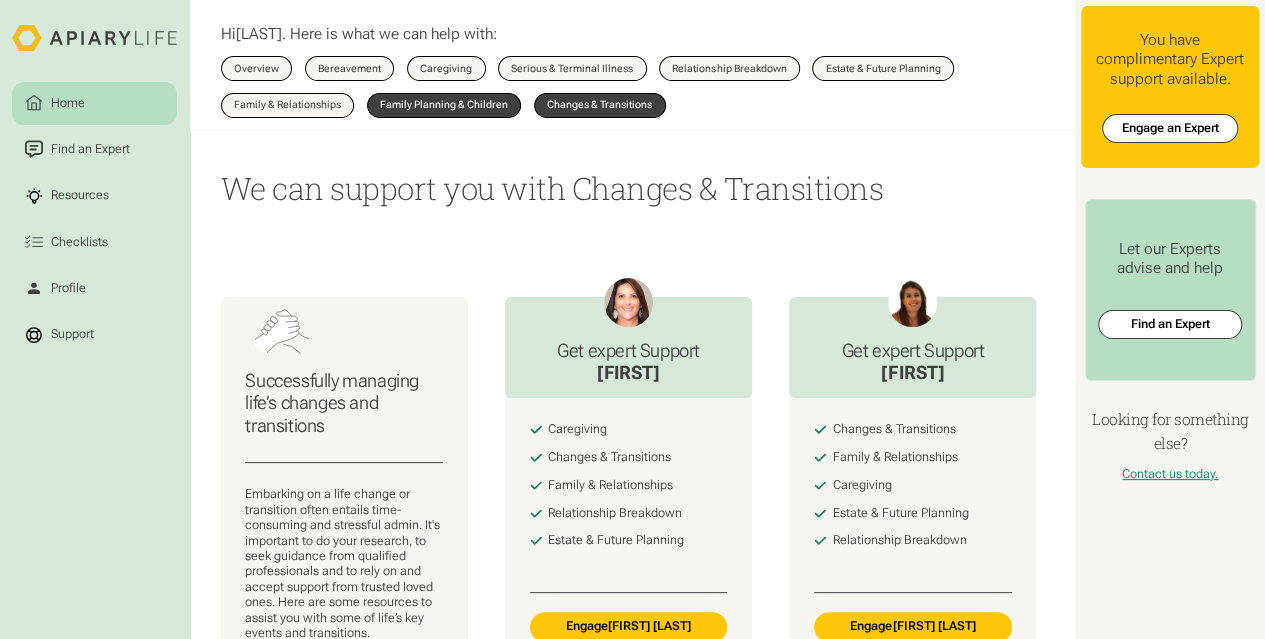 click on "Family Planning & Children" at bounding box center (444, 105) 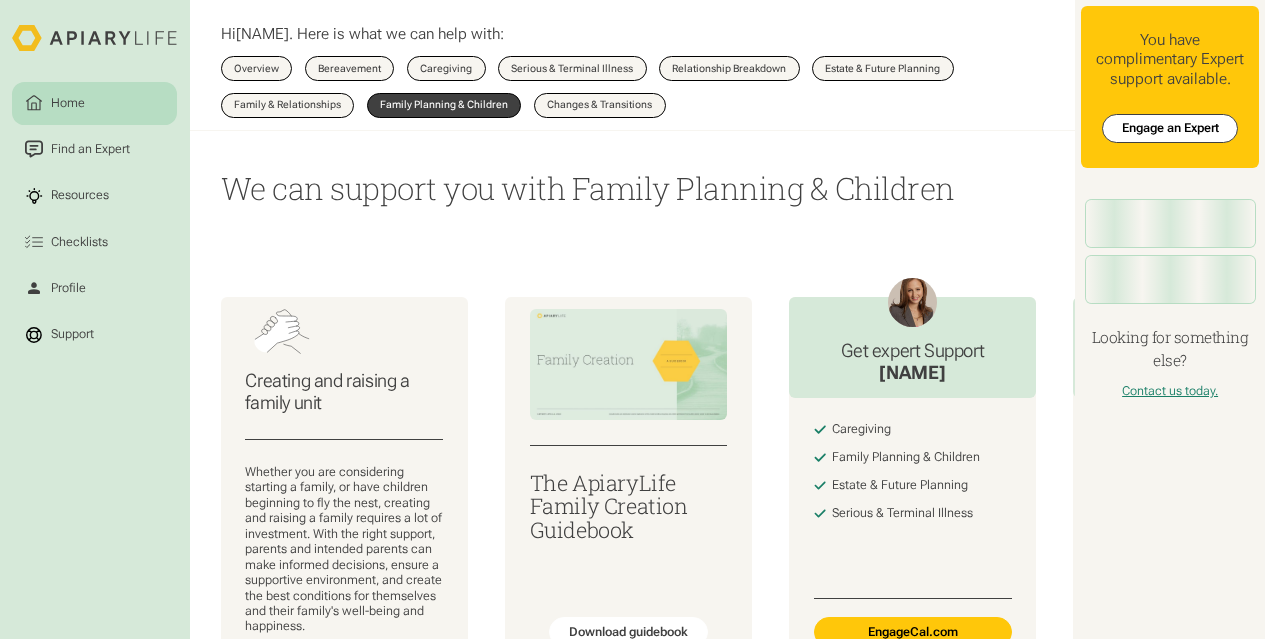 scroll, scrollTop: 0, scrollLeft: 0, axis: both 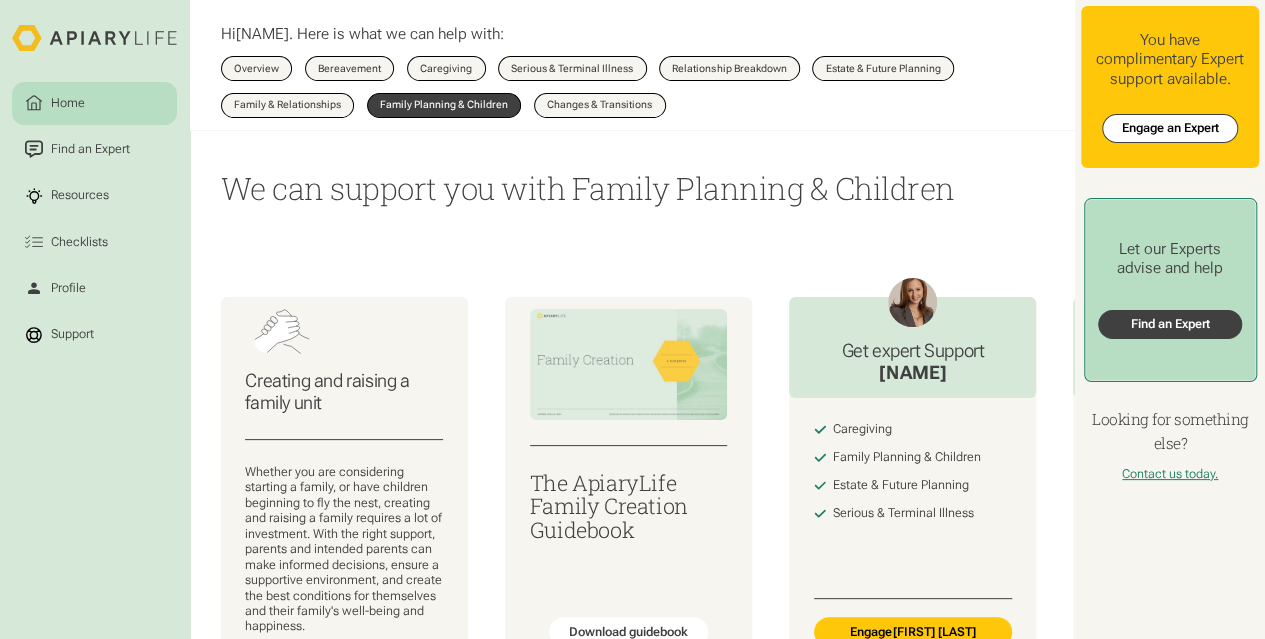 click on "Find an Expert" at bounding box center (1170, 325) 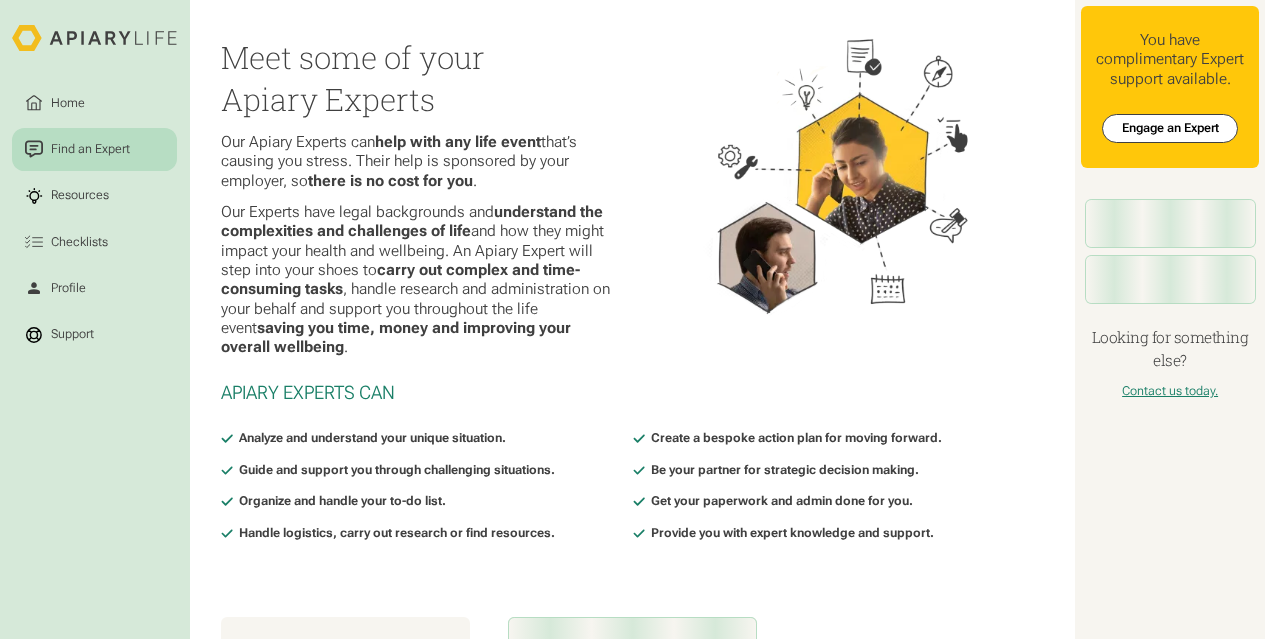 scroll, scrollTop: 0, scrollLeft: 0, axis: both 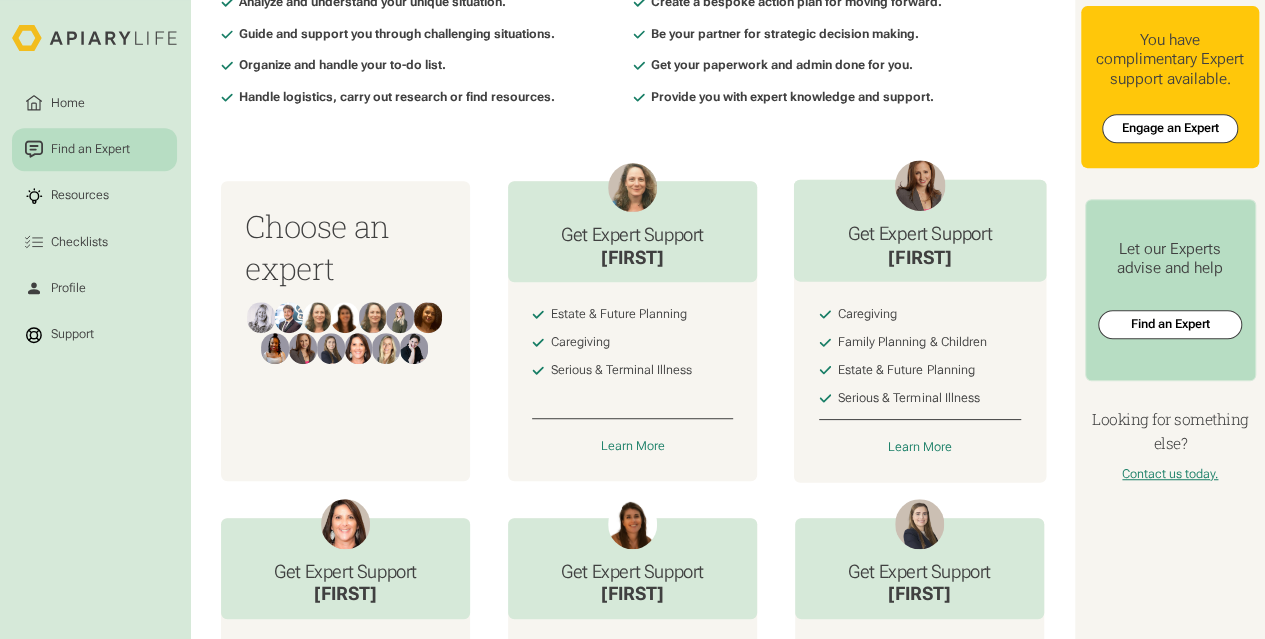 click at bounding box center (632, 187) 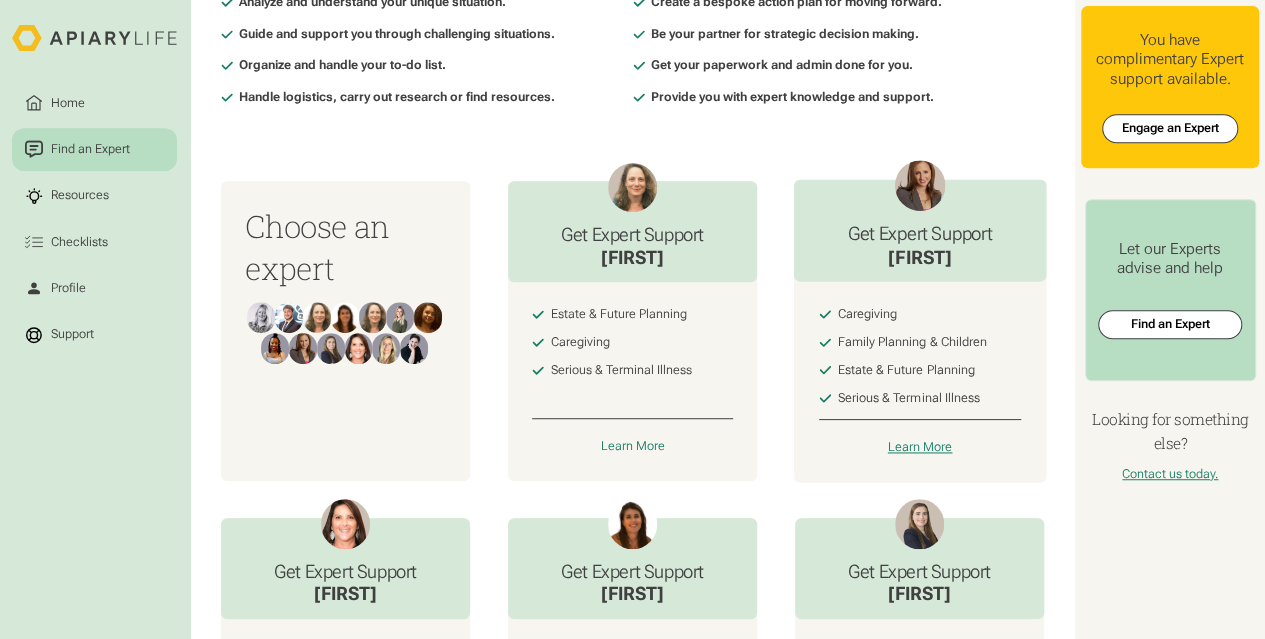 click on "Learn More" at bounding box center (919, 448) 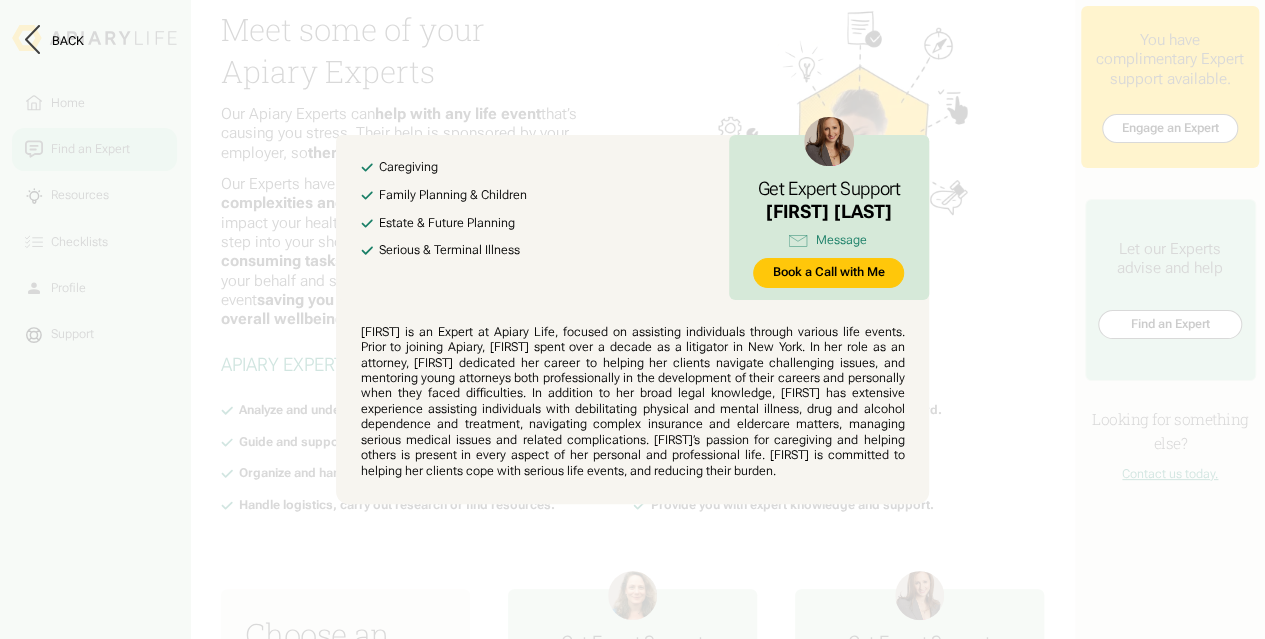 scroll, scrollTop: 0, scrollLeft: 0, axis: both 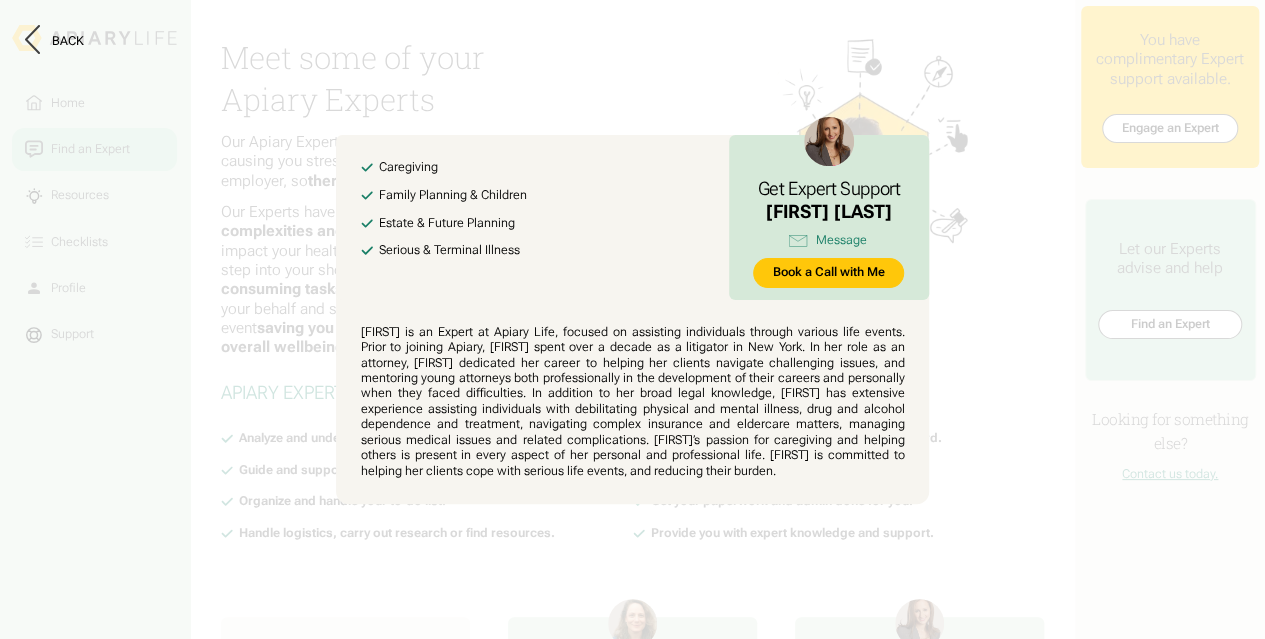 click on "Back" at bounding box center (633, 41) 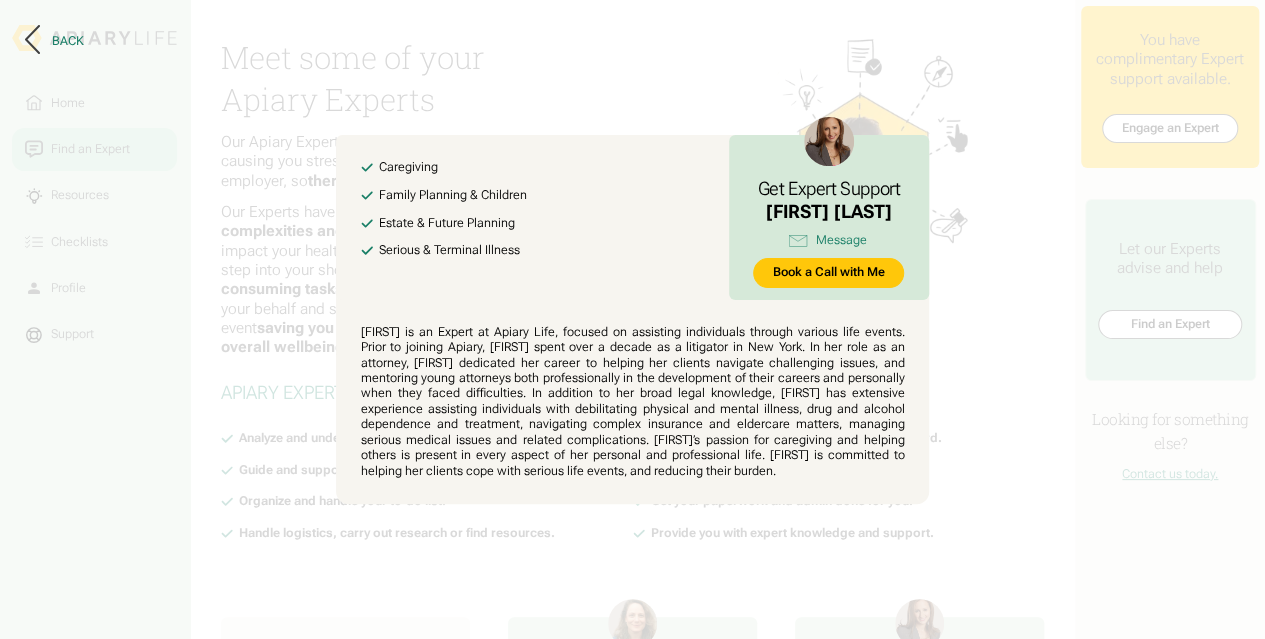 click on "Back" at bounding box center [54, 41] 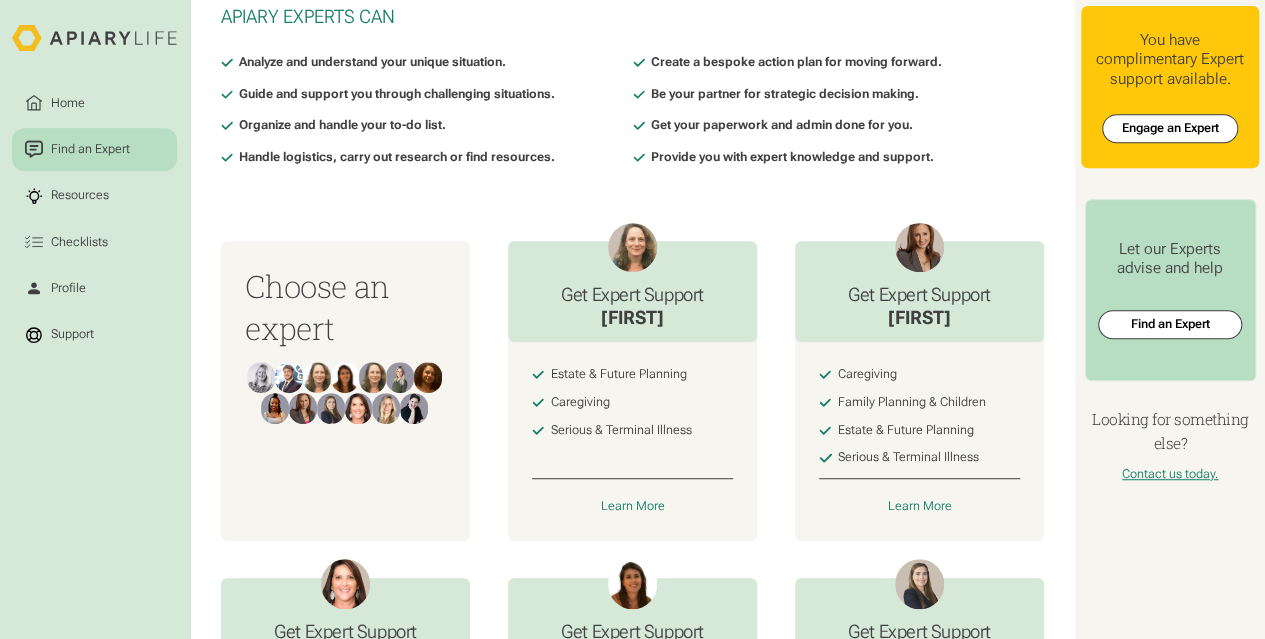 scroll, scrollTop: 404, scrollLeft: 0, axis: vertical 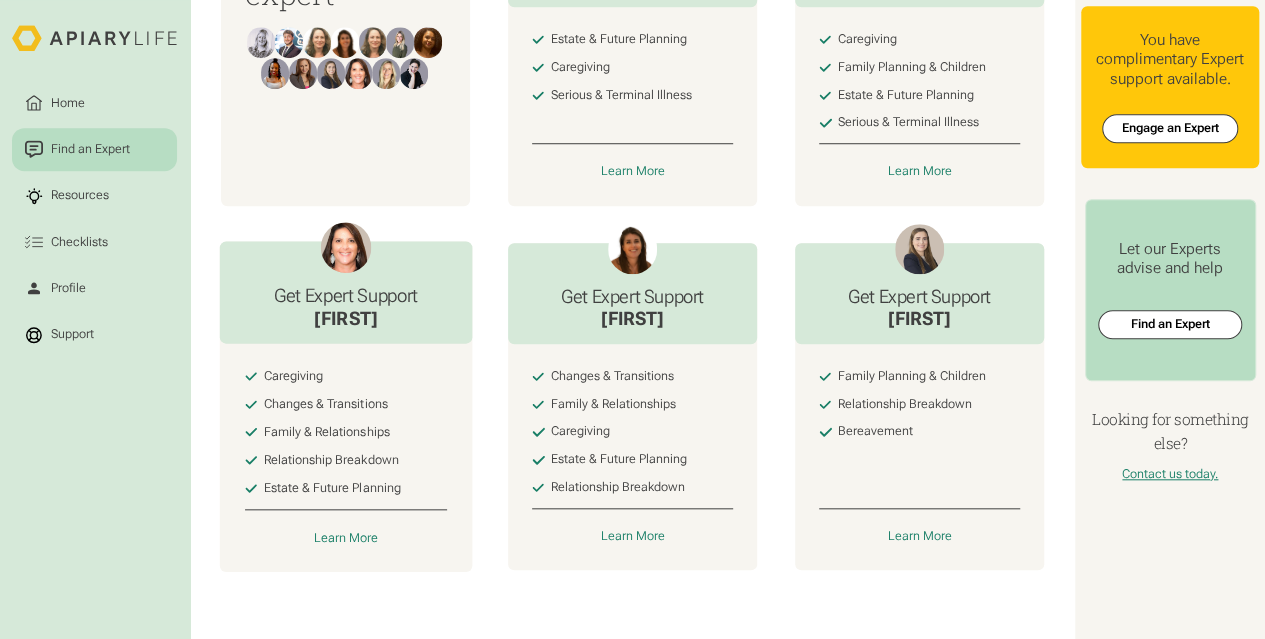click on "Get Expert Support Lori" at bounding box center (633, -44) 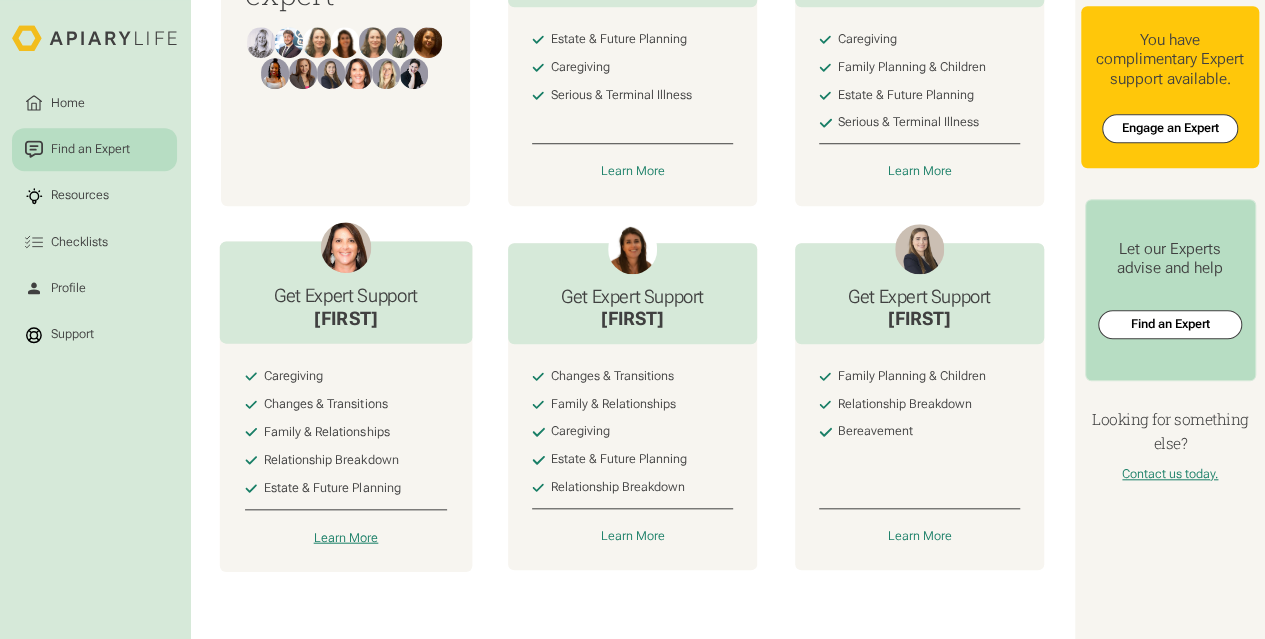 click on "Learn More" at bounding box center [345, 538] 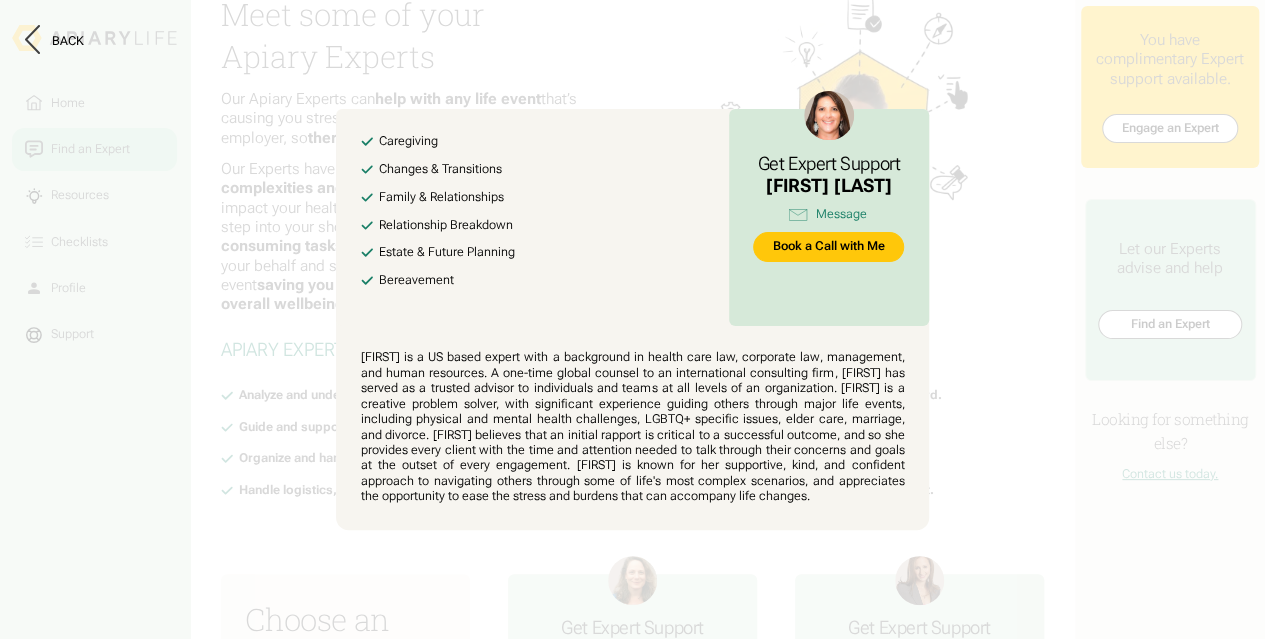 scroll, scrollTop: 0, scrollLeft: 0, axis: both 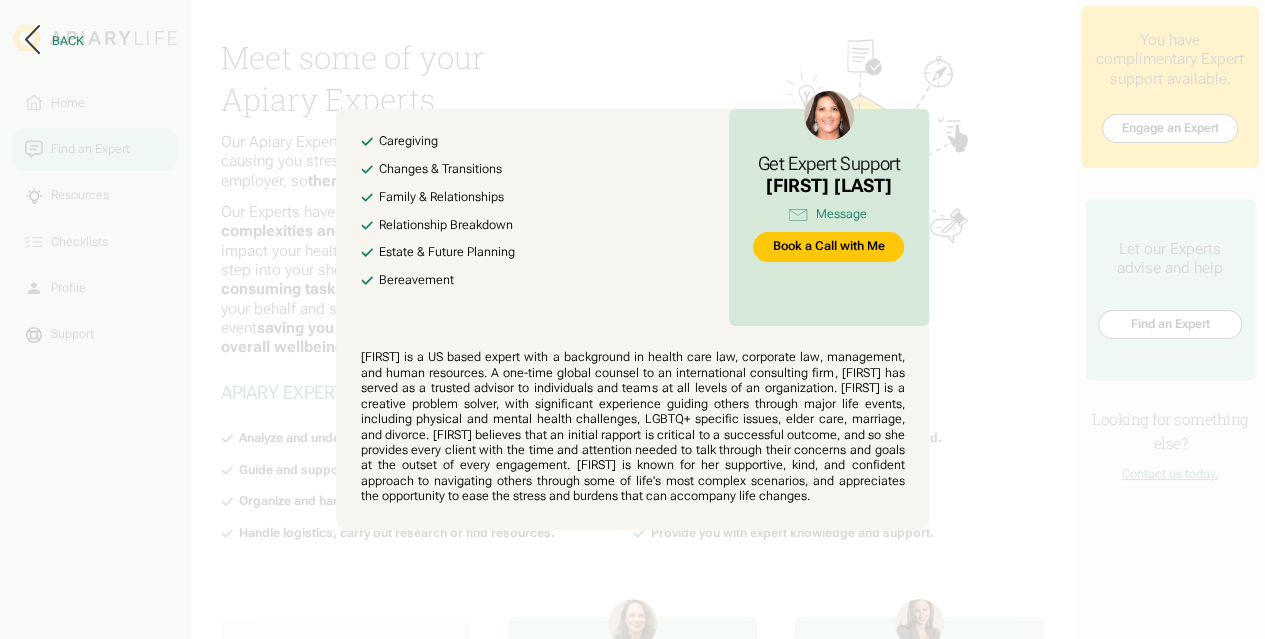 click on "Back" at bounding box center (54, 41) 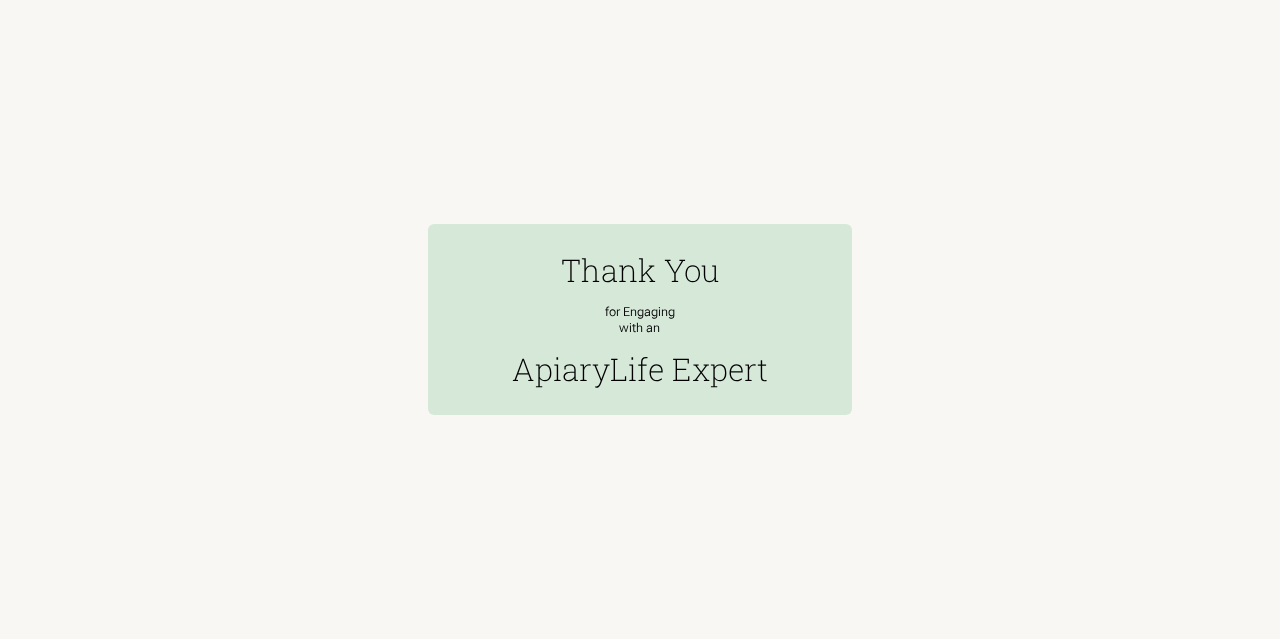 scroll, scrollTop: 0, scrollLeft: 0, axis: both 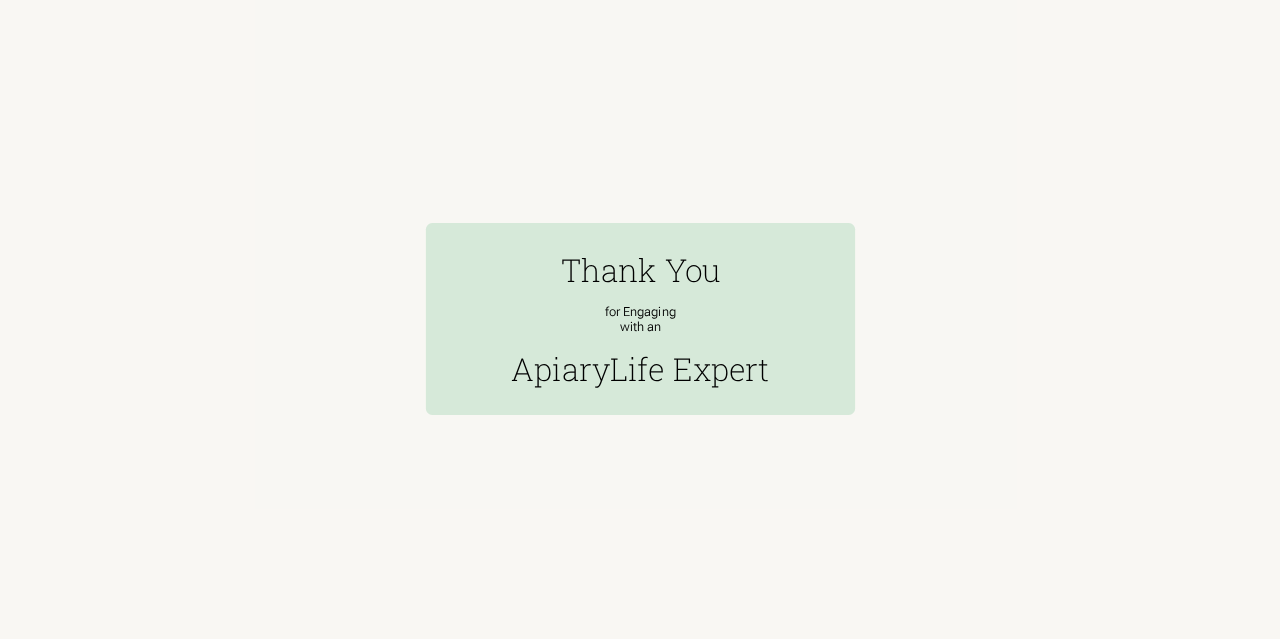 click on "for Engaging  with an" at bounding box center [640, 319] 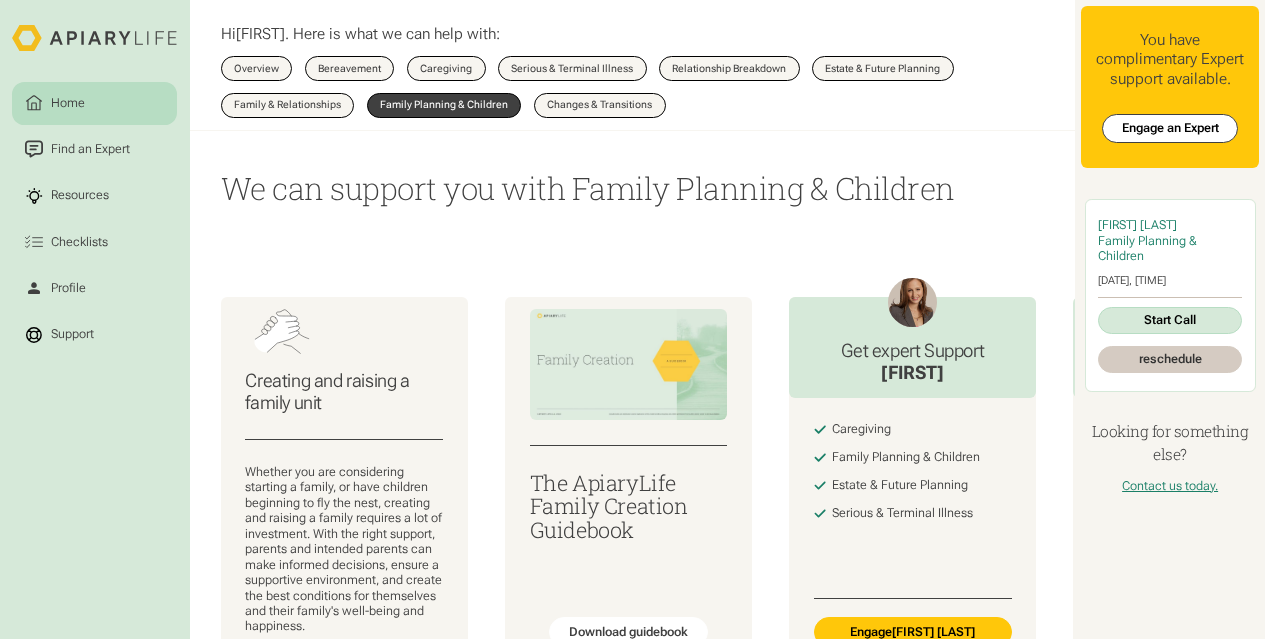 scroll, scrollTop: 0, scrollLeft: 0, axis: both 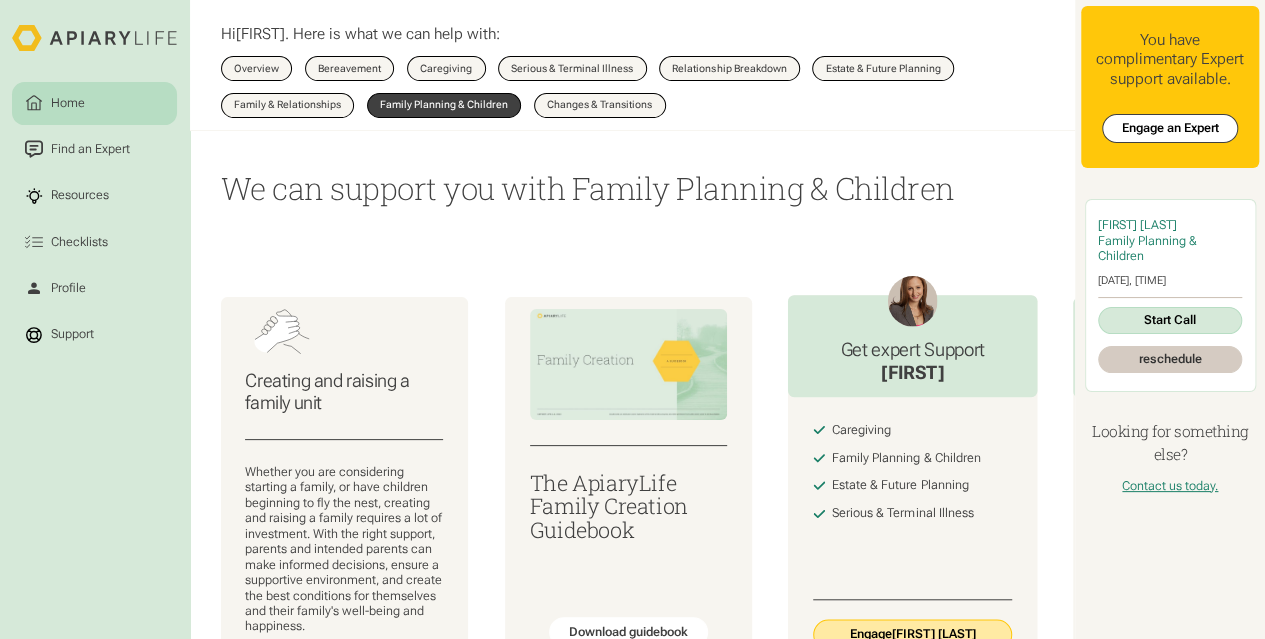 click on "Engage [FIRST] [LAST]" at bounding box center [913, 634] 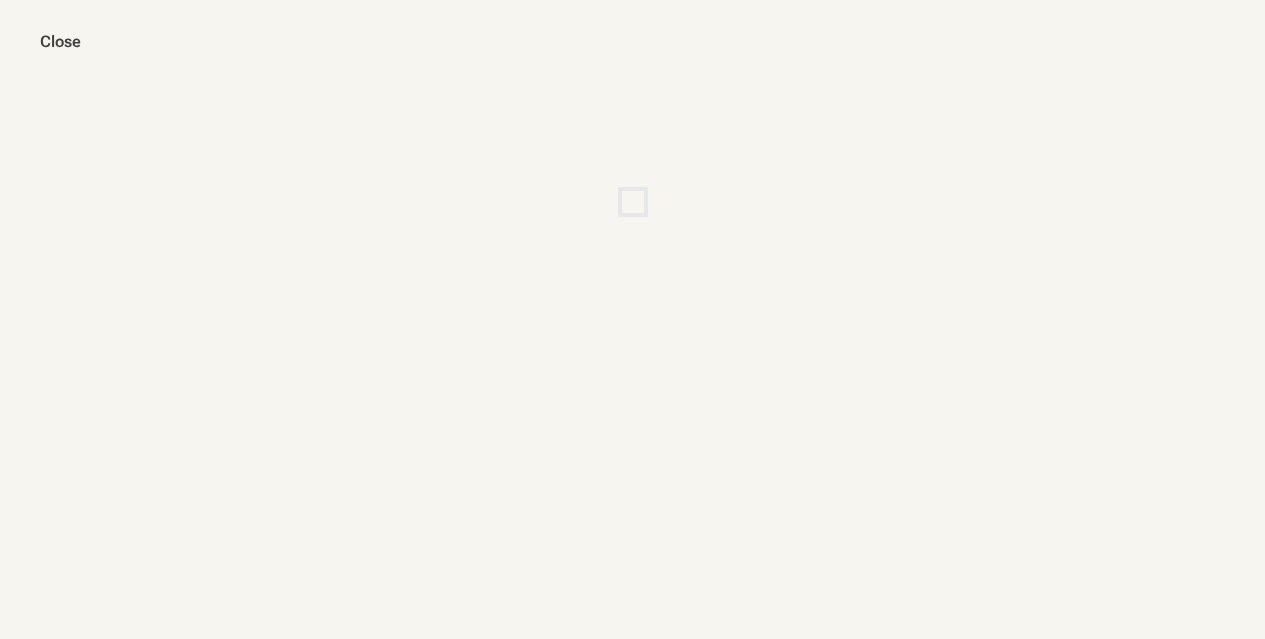scroll, scrollTop: 0, scrollLeft: 0, axis: both 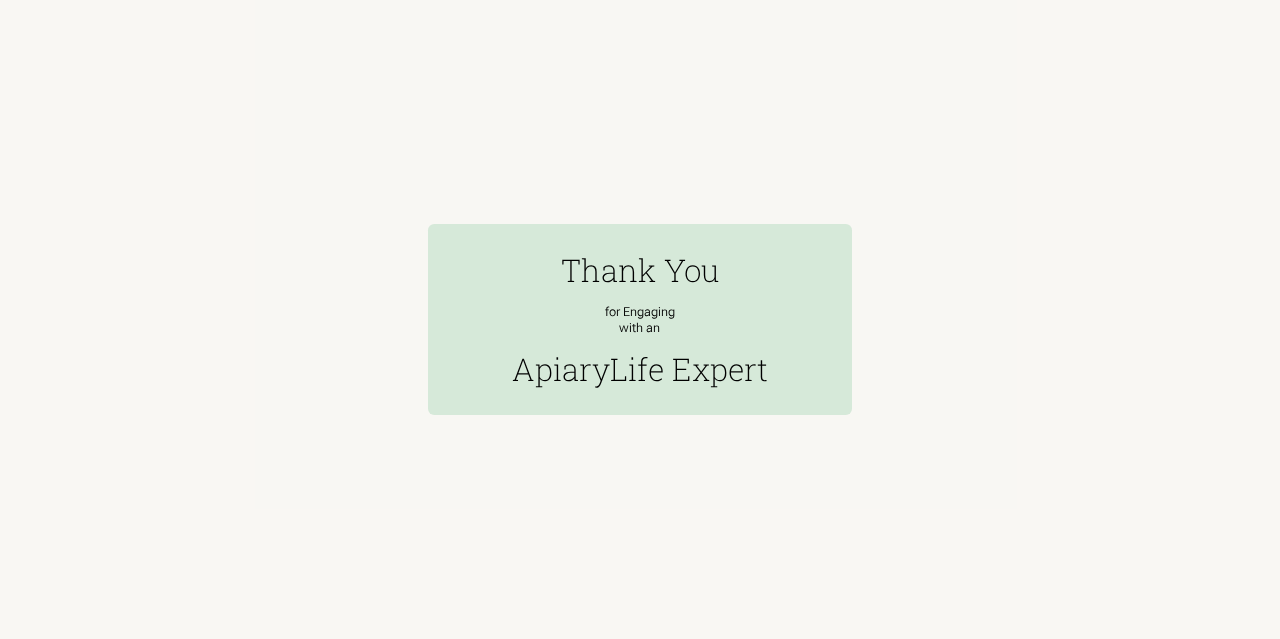 click at bounding box center (640, 319) 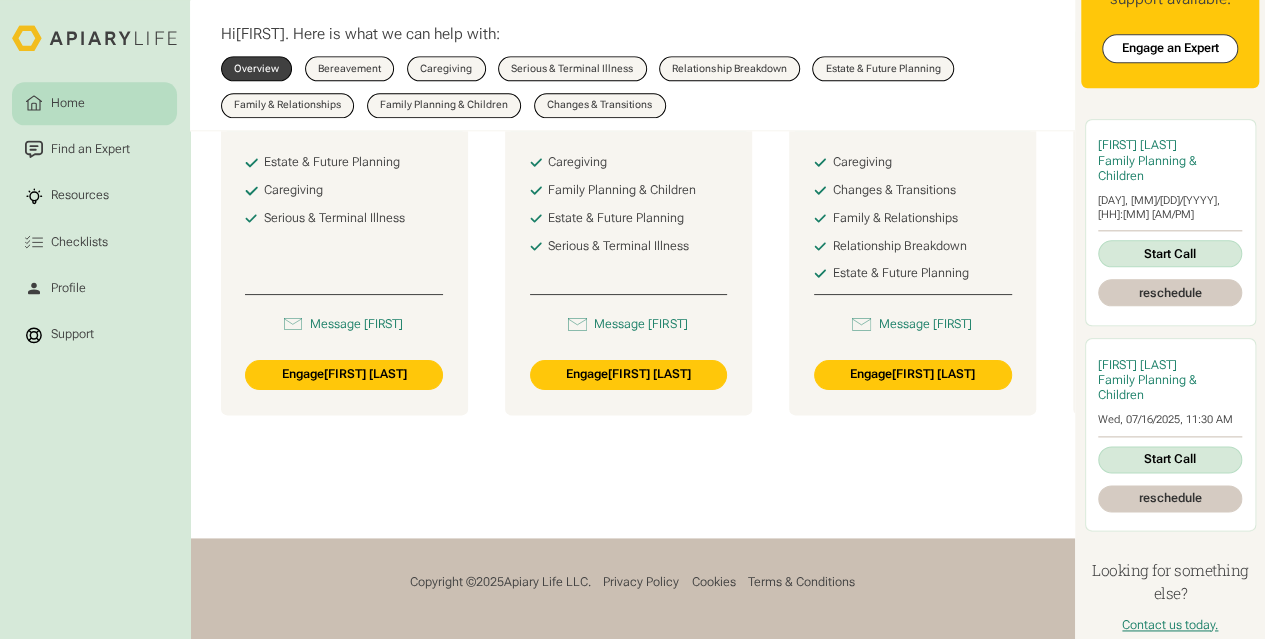 scroll, scrollTop: 1086, scrollLeft: 0, axis: vertical 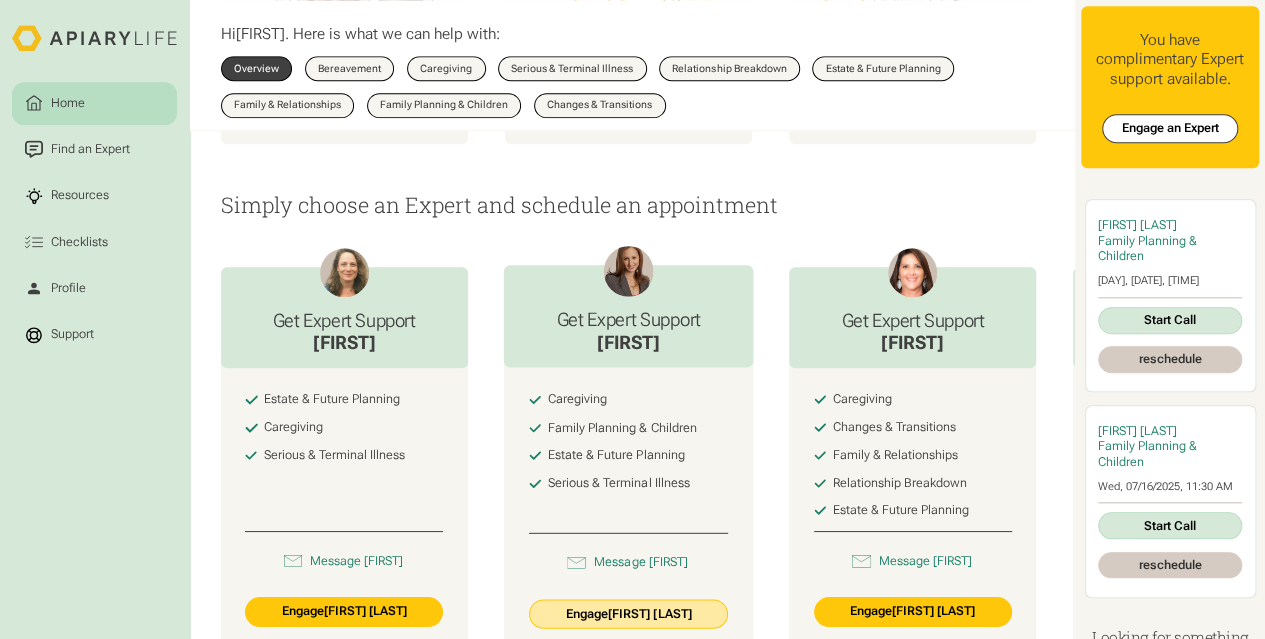 click on "Engage  Lindsey Berger" at bounding box center [629, 613] 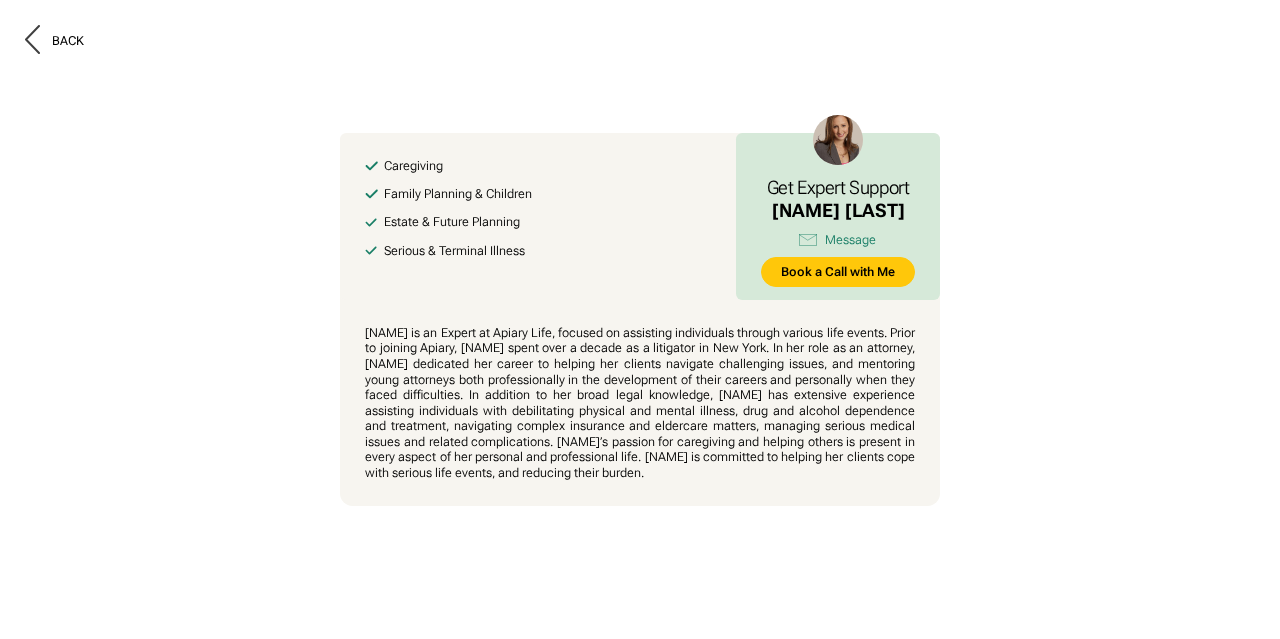 scroll, scrollTop: 0, scrollLeft: 0, axis: both 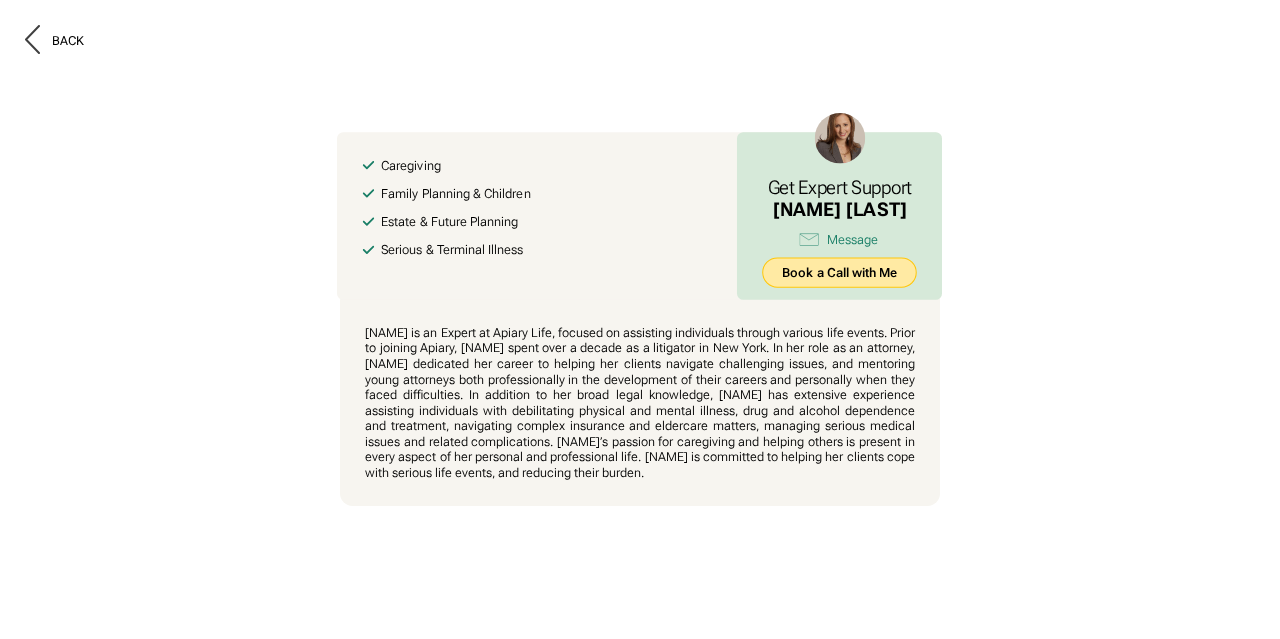 click on "Book a Call with Me" at bounding box center (840, 273) 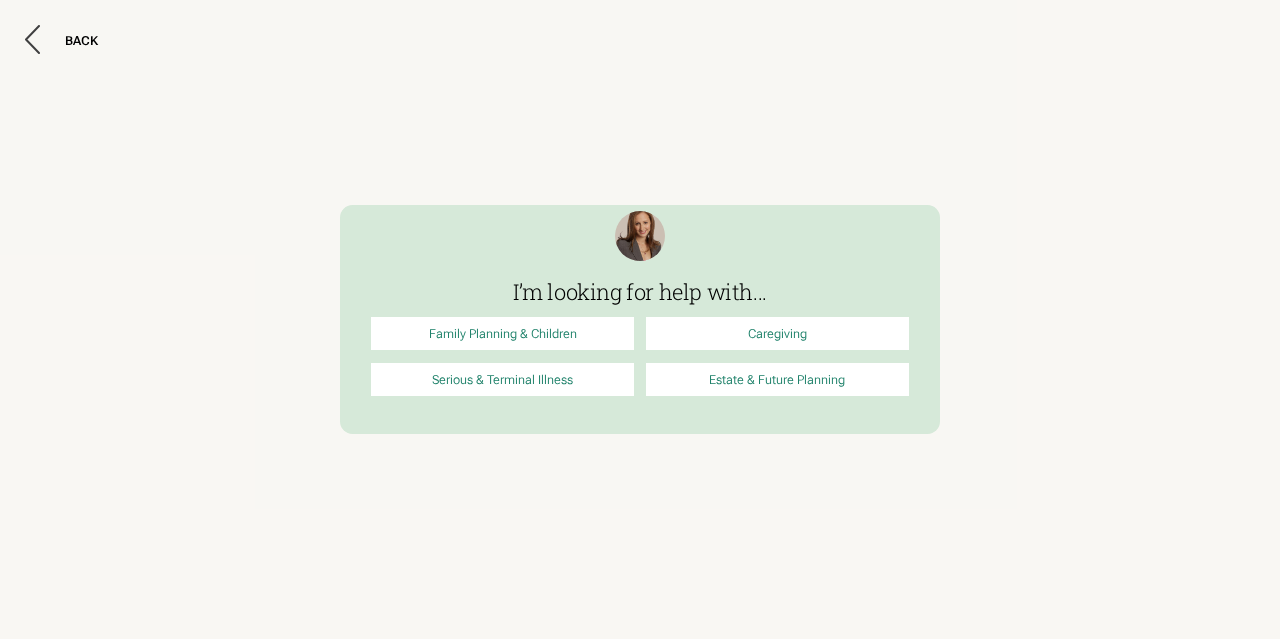 scroll, scrollTop: 0, scrollLeft: 0, axis: both 